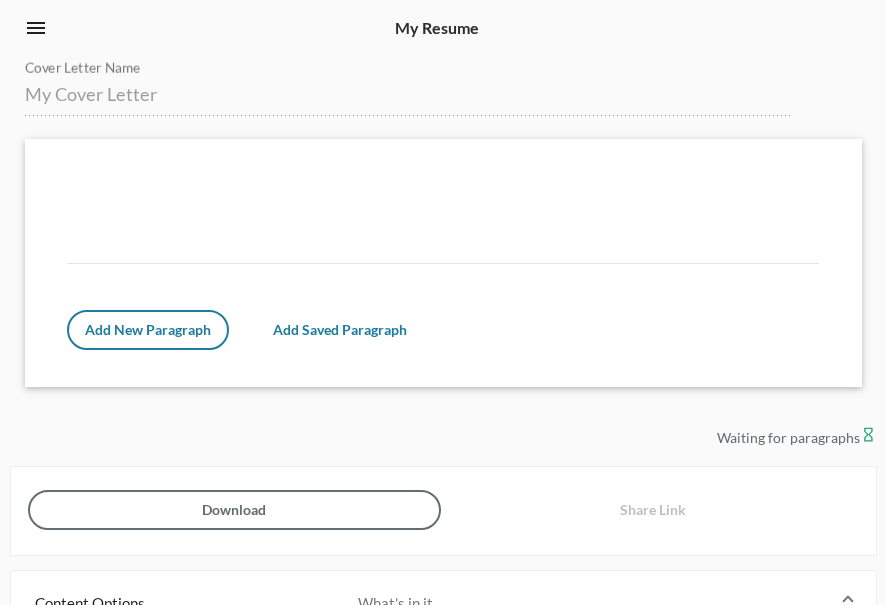 scroll, scrollTop: 0, scrollLeft: 0, axis: both 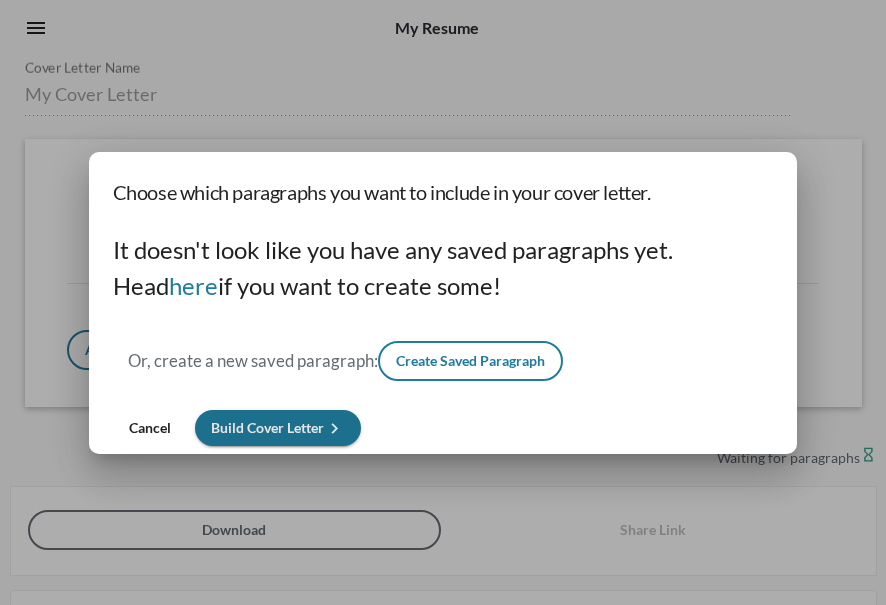 click on "Build Cover Letter keyboard_arrow_right" at bounding box center (278, 427) 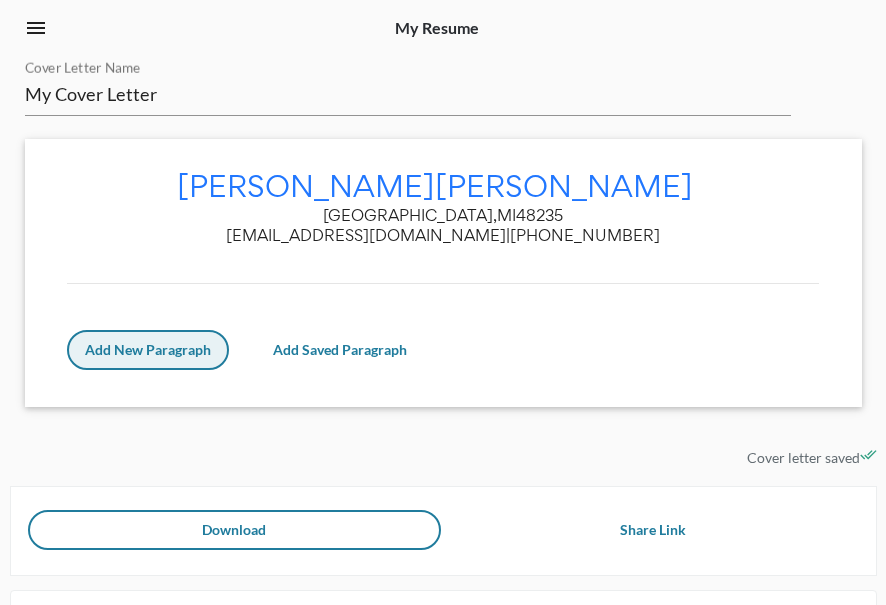 click on "Add New Paragraph" at bounding box center (148, 349) 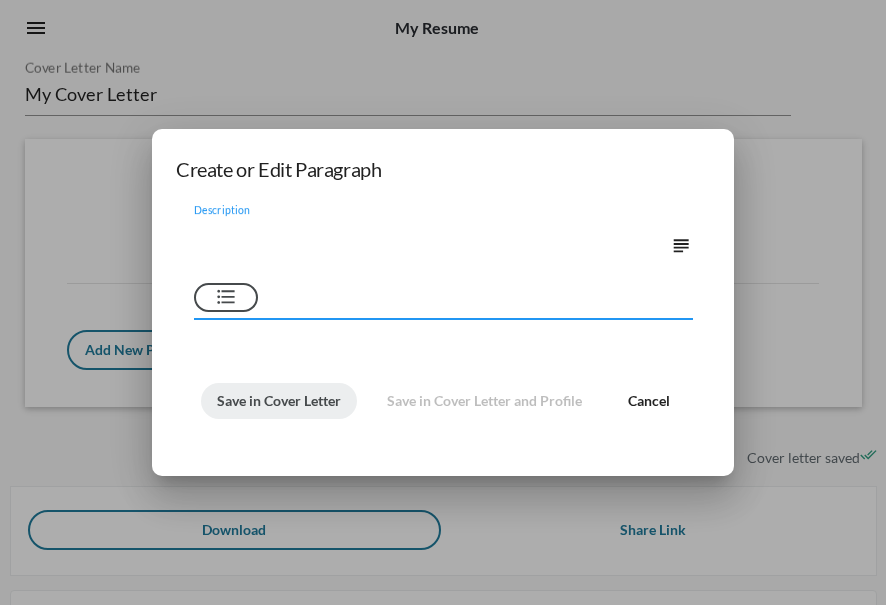 click on "format_list_bulleted" at bounding box center [226, 298] 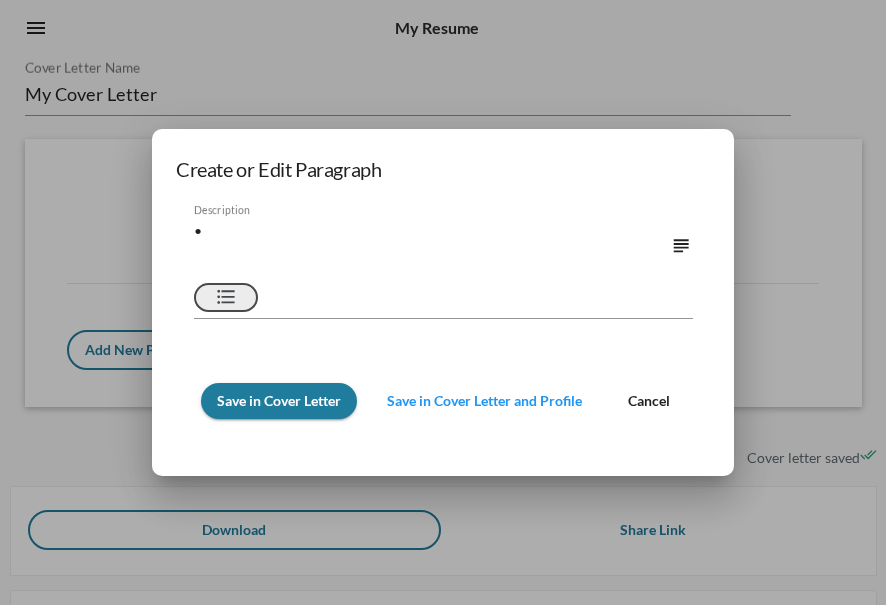 click on "format_list_bulleted" at bounding box center (226, 298) 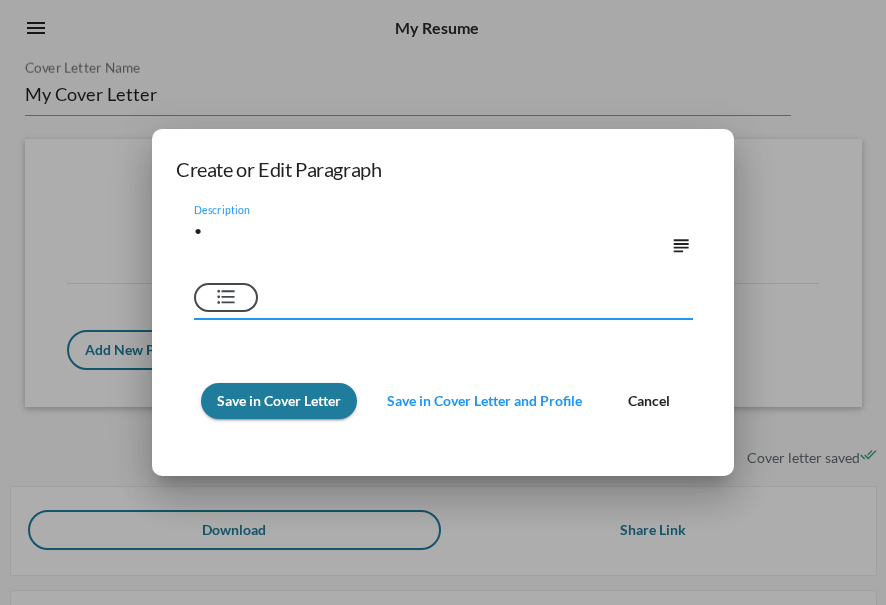 type on "•" 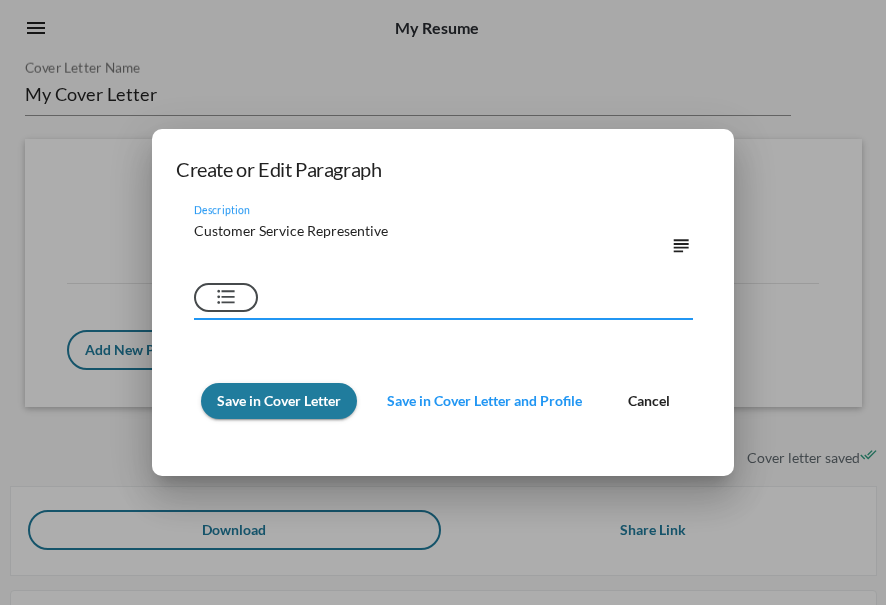 click on "Customer Service Representive" at bounding box center (432, 241) 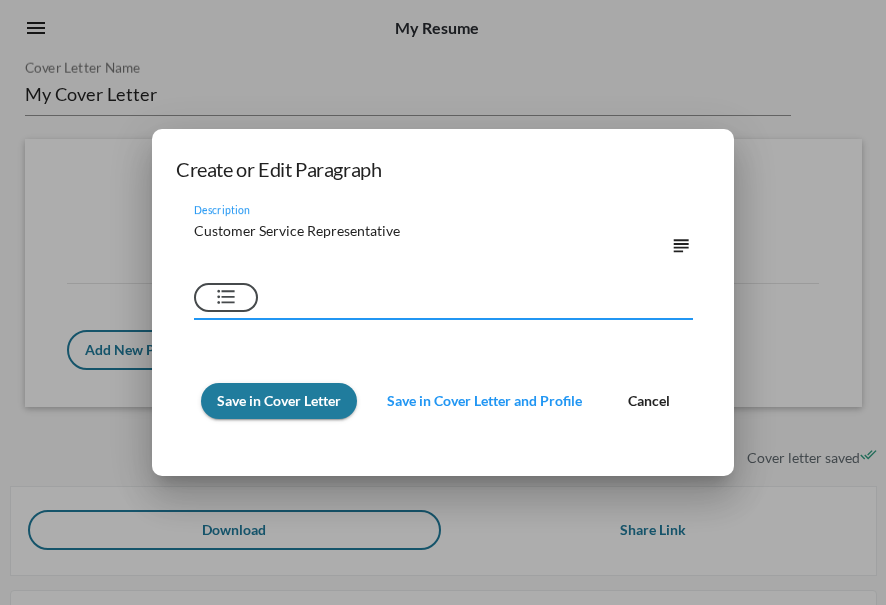 type on "Customer Service Representative" 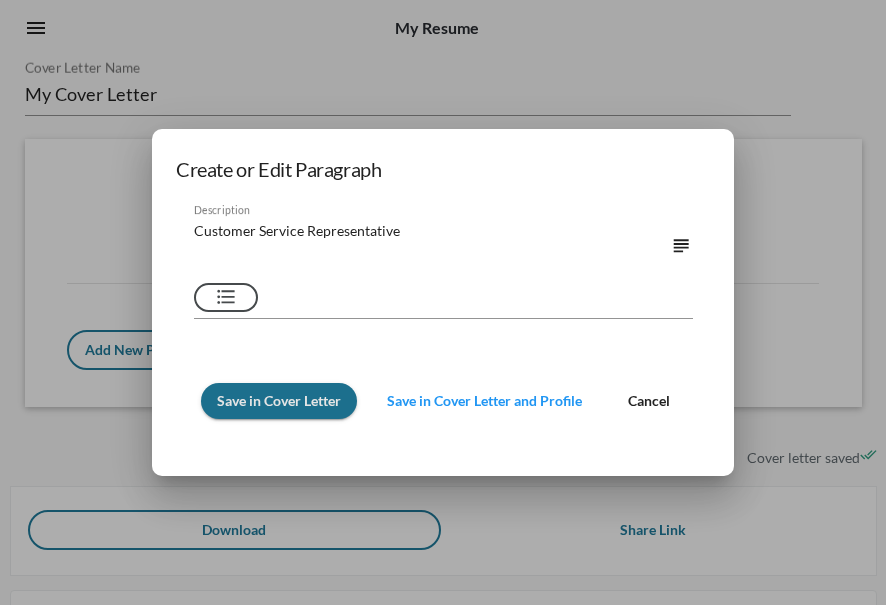 click on "Save in Cover Letter" at bounding box center (279, 400) 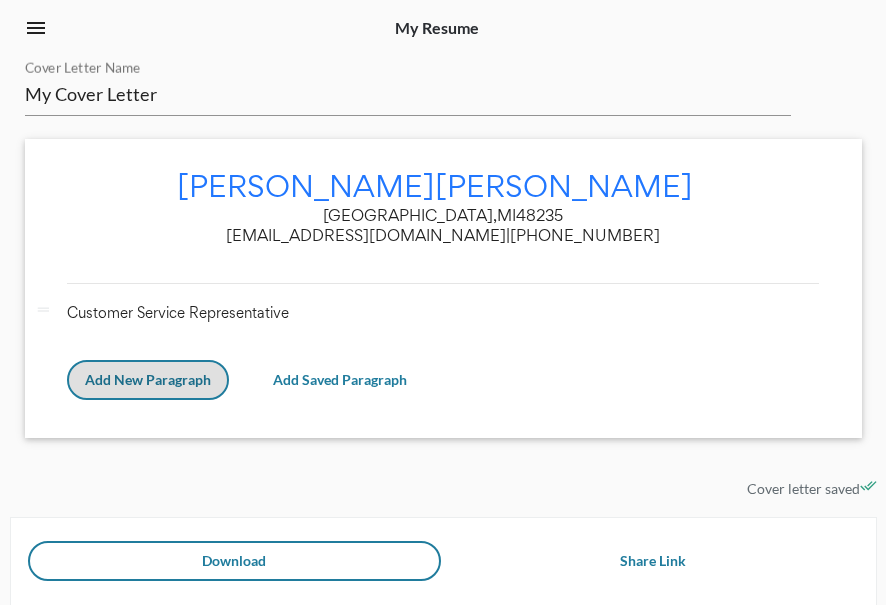 click on "My Cover Letter Cover Letter Name Selena  Potts    edit Detroit,  MI  48235 potts48235@gmail.com  |  (313) 675-7427 drag_handle  Customer Service Representative     Add New Paragraph   Add Saved Paragraph" 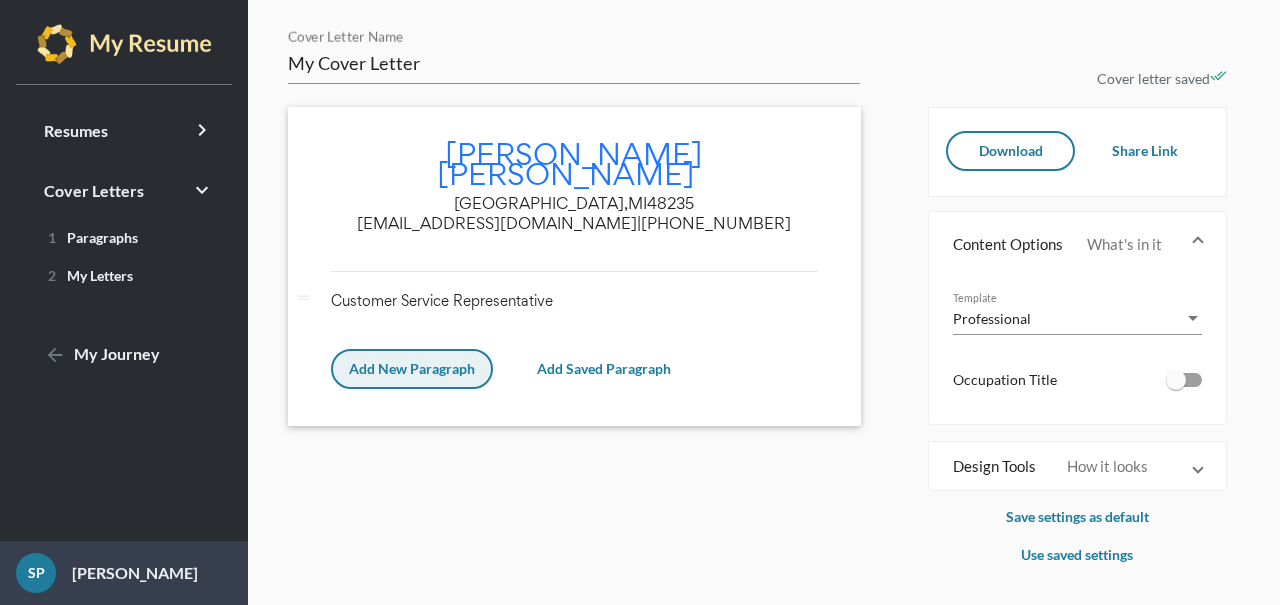 click on "Add New Paragraph" at bounding box center [412, 368] 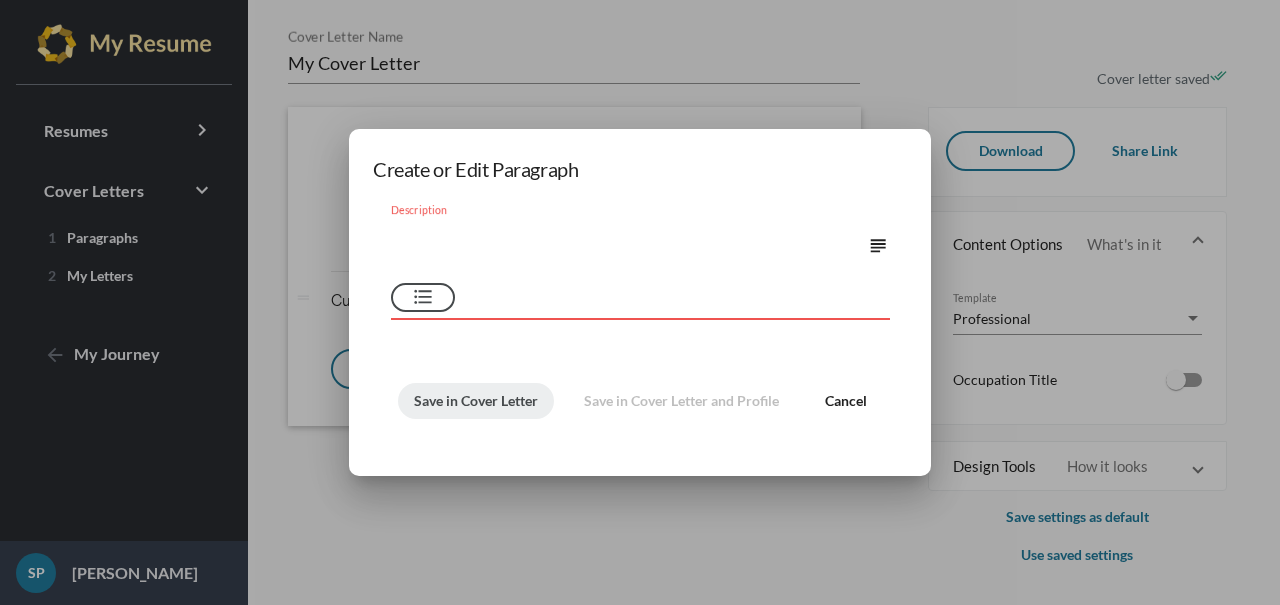 paste on "Charles H Wright Human Resources Division
Detroit, Michigan 48201
RE: Guest Services Associate vacancy
Dear Search Committee:
It is with considerable interest that I submit my resume in response to the Guest Services Associate position as posted Detroit at Work. As a seasoned professional adept in hospitality customer care, I am well-positioned to positively impact the effectiveness of your team. The following examples from my resume represent the value and skill that I can share at Charles H. Wright Museum:
• 10 years of experience as a Guest Service Representative a variety of establishments
• A strong general knowledge of the community, surrounding areas, and local attractions and activities
• My friendly and outgoing nature, flair for detail and outside-the-box thinking, guarantees every client I personally interact with will remember their experience in a positive light
Enclosed is my resume, which provides a more in-depth view of my qualifications and expertise. I am confident that my background ..." 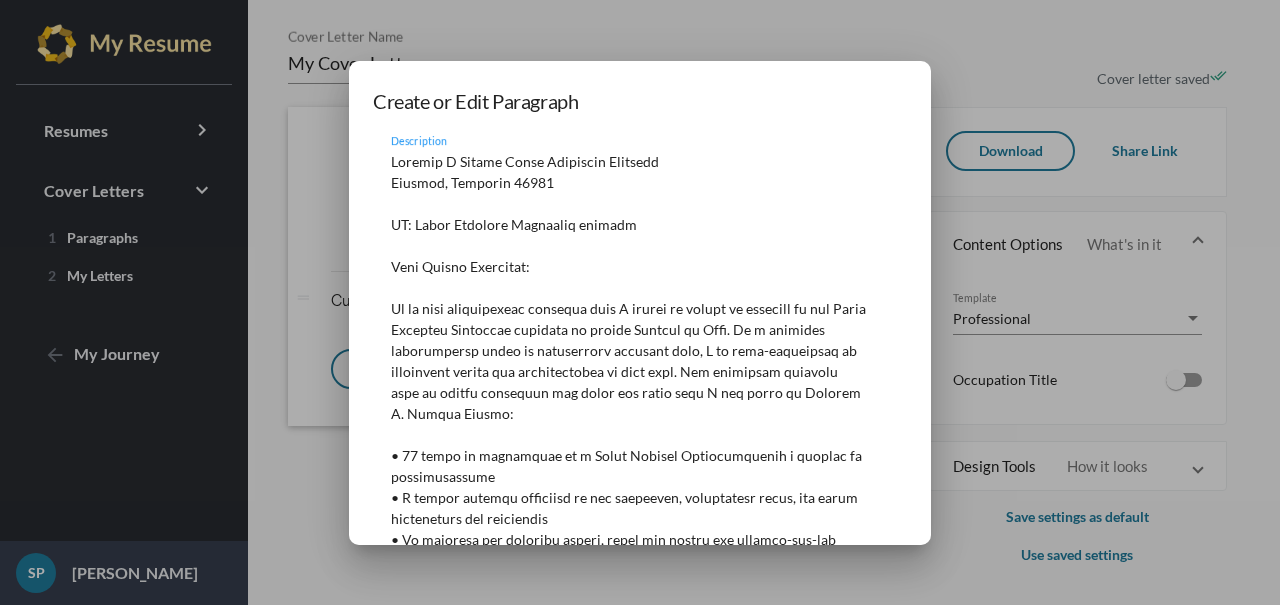 scroll, scrollTop: 319, scrollLeft: 0, axis: vertical 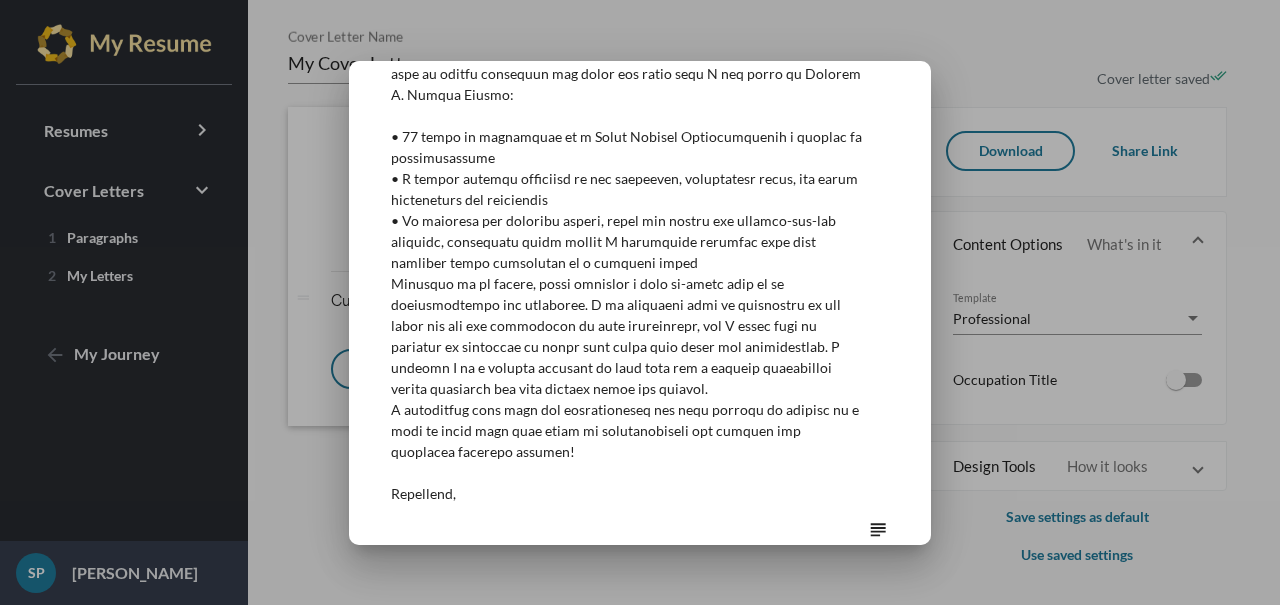 type on "Charles H Wright Human Resources Division
Detroit, Michigan 48201
RE: Guest Services Associate vacancy
Dear Search Committee:
It is with considerable interest that I submit my resume in response to the Guest Services Associate position as posted Detroit at Work. As a seasoned professional adept in hospitality customer care, I am well-positioned to positively impact the effectiveness of your team. The following examples from my resume represent the value and skill that I can share at Charles H. Wright Museum:
• 10 years of experience as a Guest Service Representative a variety of establishments
• A strong general knowledge of the community, surrounding areas, and local attractions and activities
• My friendly and outgoing nature, flair for detail and outside-the-box thinking, guarantees every client I personally interact with will remember their experience in a positive light
Enclosed is my resume, which provides a more in-depth view of my qualifications and expertise. I am confident that my background ..." 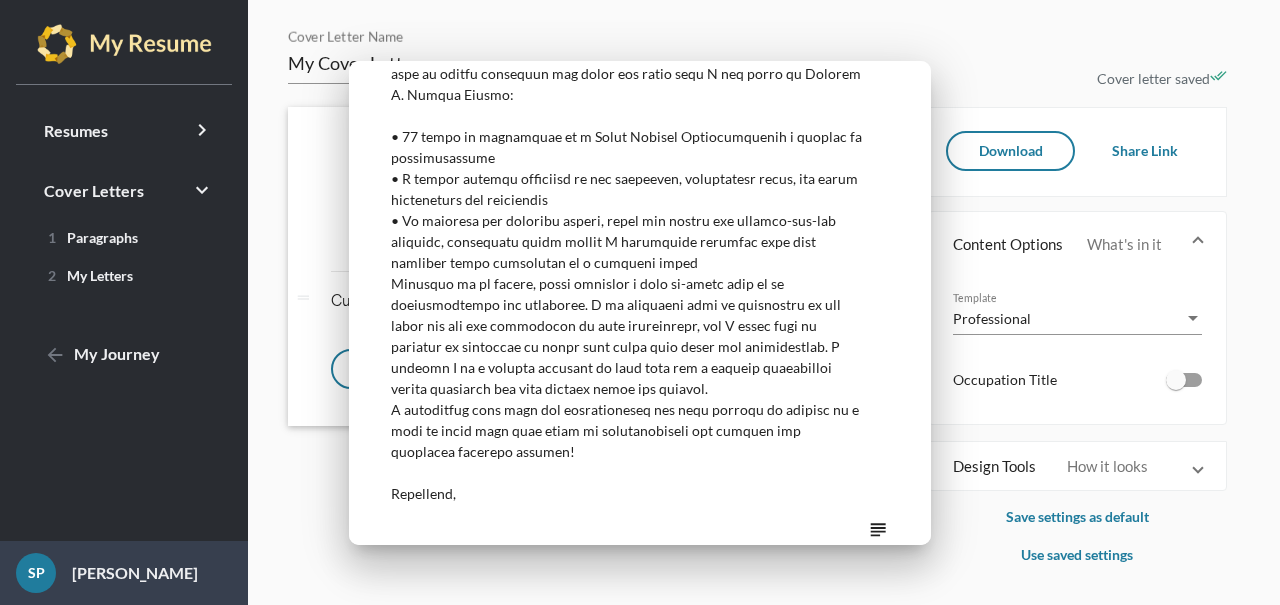 type 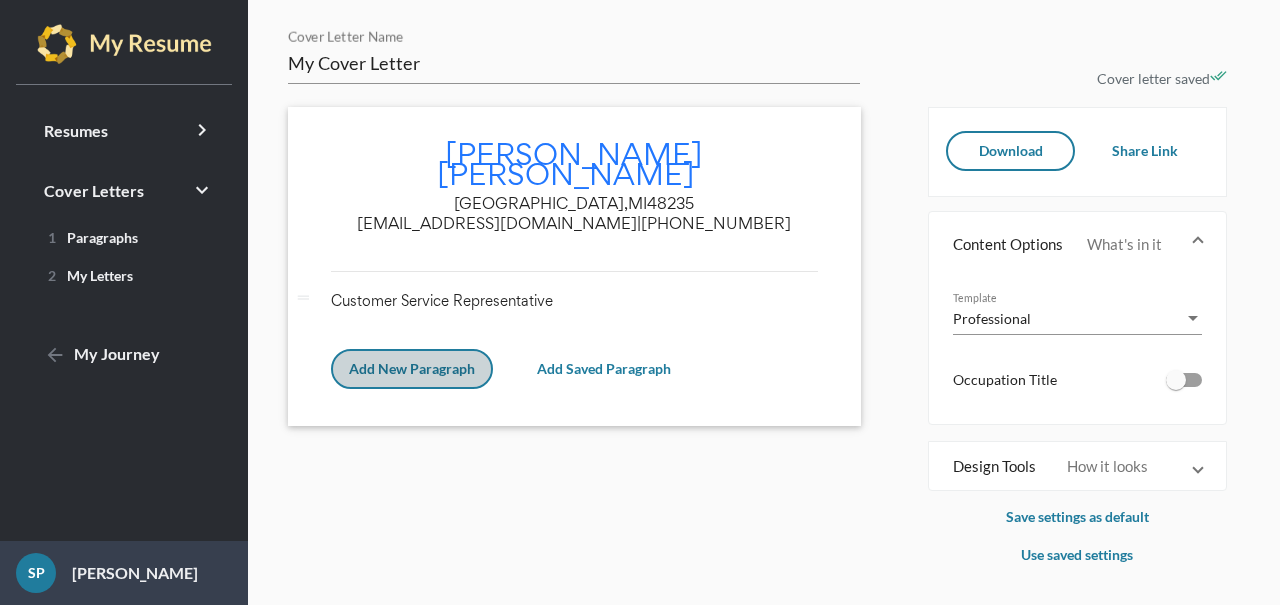 click on "Add New Paragraph" at bounding box center [412, 369] 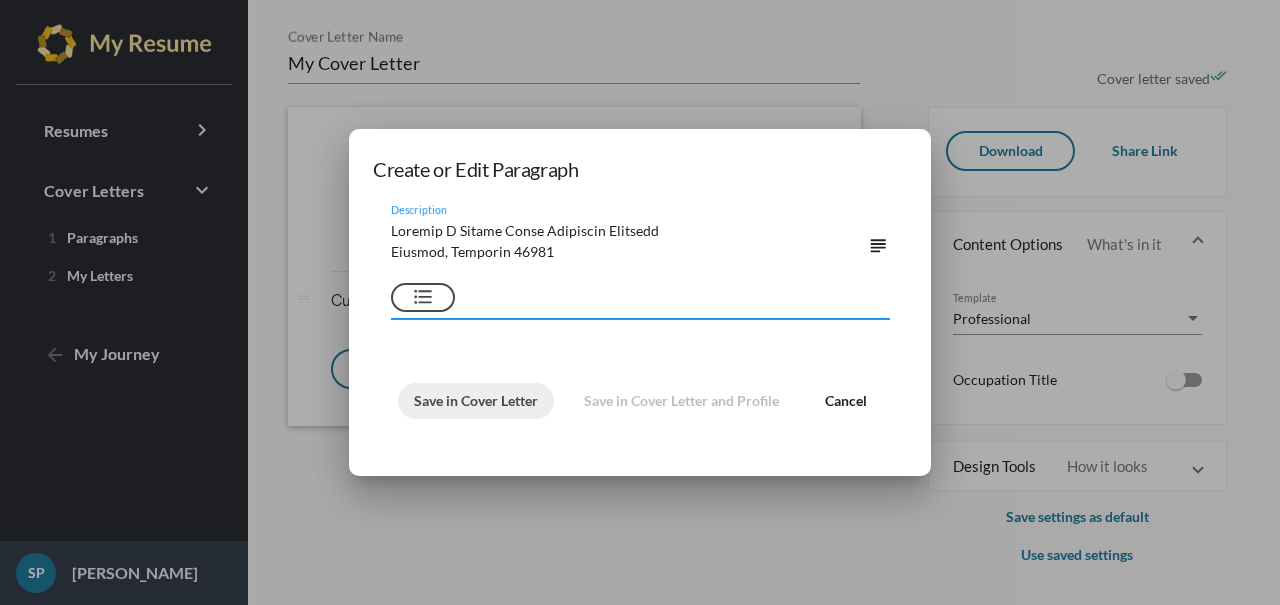 scroll, scrollTop: 319, scrollLeft: 0, axis: vertical 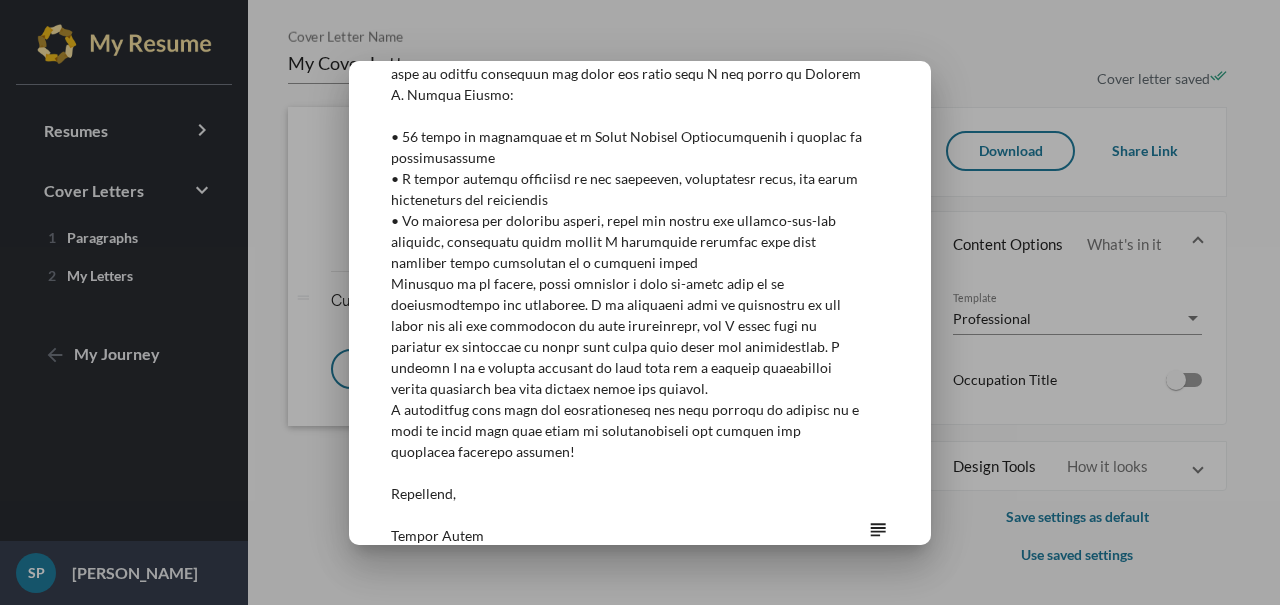type on "Charles H Wright Human Resources Division
Detroit, Michigan 48201
RE: Guest Services Associate vacancy
Dear Search Committee:
It is with considerable interest that I submit my resume in response to the Guest Services Associate position as posted Detroit at Work. As a seasoned professional adept in hospitality customer care, I am well-positioned to positively impact the effectiveness of your team. The following examples from my resume represent the value and skill that I can share at Charles H. Wright Museum:
• 10 years of experience as a Guest Service Representative a variety of establishments
• A strong general knowledge of the community, surrounding areas, and local attractions and activities
• My friendly and outgoing nature, flair for detail and outside-the-box thinking, guarantees every client I personally interact with will remember their experience in a positive light
Enclosed is my resume, which provides a more in-depth view of my qualifications and expertise. I am confident that my background ..." 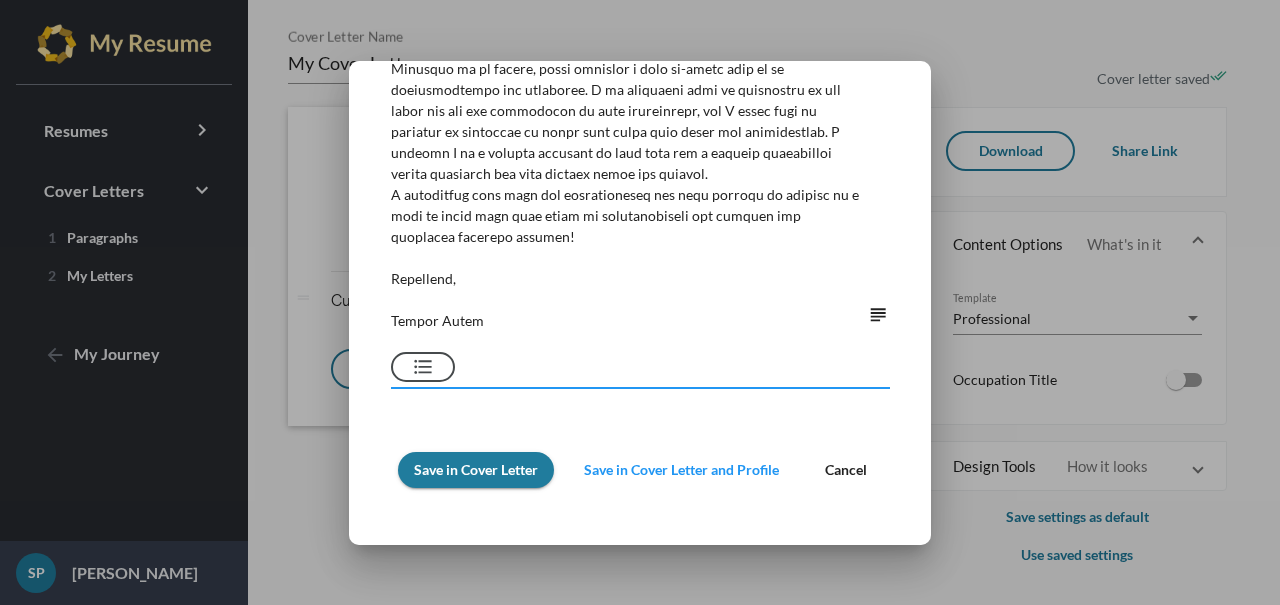 click on "Description" at bounding box center (629, -26) 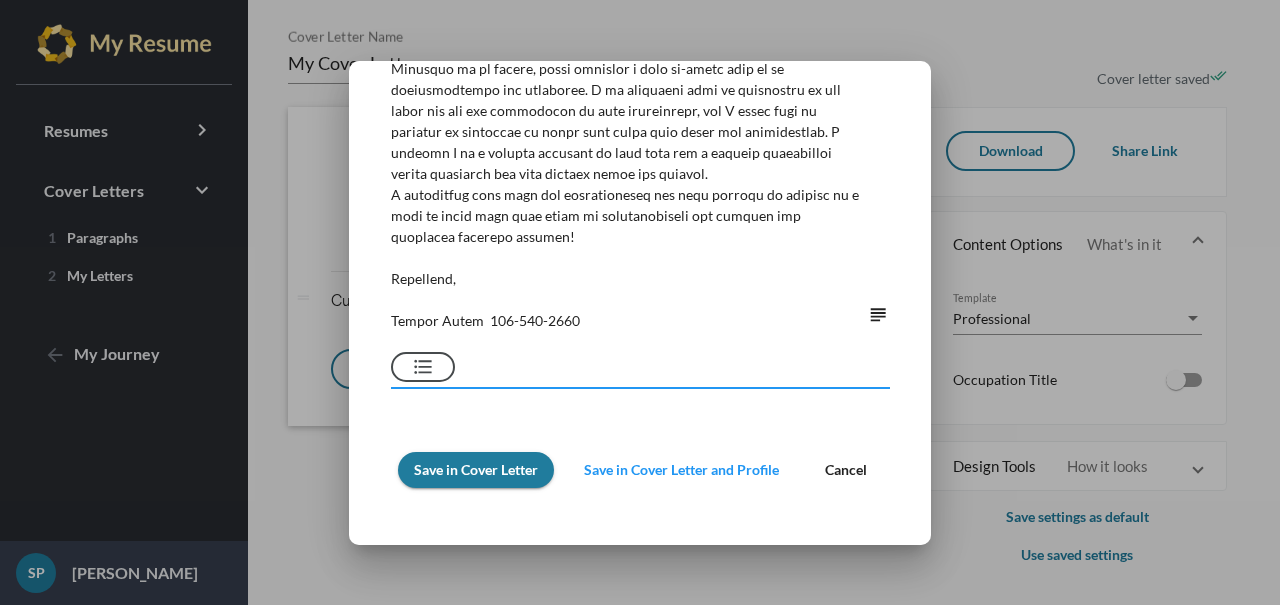 type on "Charles H Wright Human Resources Division
Detroit, Michigan 48201
RE: Guest Services Associate vacancy
Dear Search Committee:
It is with considerable interest that I submit my resume in response to the Guest Services Associate position as posted Detroit at Work. As a seasoned professional adept in hospitality customer care, I am well-positioned to positively impact the effectiveness of your team. The following examples from my resume represent the value and skill that I can share at Charles H. Wright Museum:
• 10 years of experience as a Guest Service Representative a variety of establishments
• A strong general knowledge of the community, surrounding areas, and local attractions and activities
• My friendly and outgoing nature, flair for detail and outside-the-box thinking, guarantees every client I personally interact with will remember their experience in a positive light
Enclosed is my resume, which provides a more in-depth view of my qualifications and expertise. I am confident that my background ..." 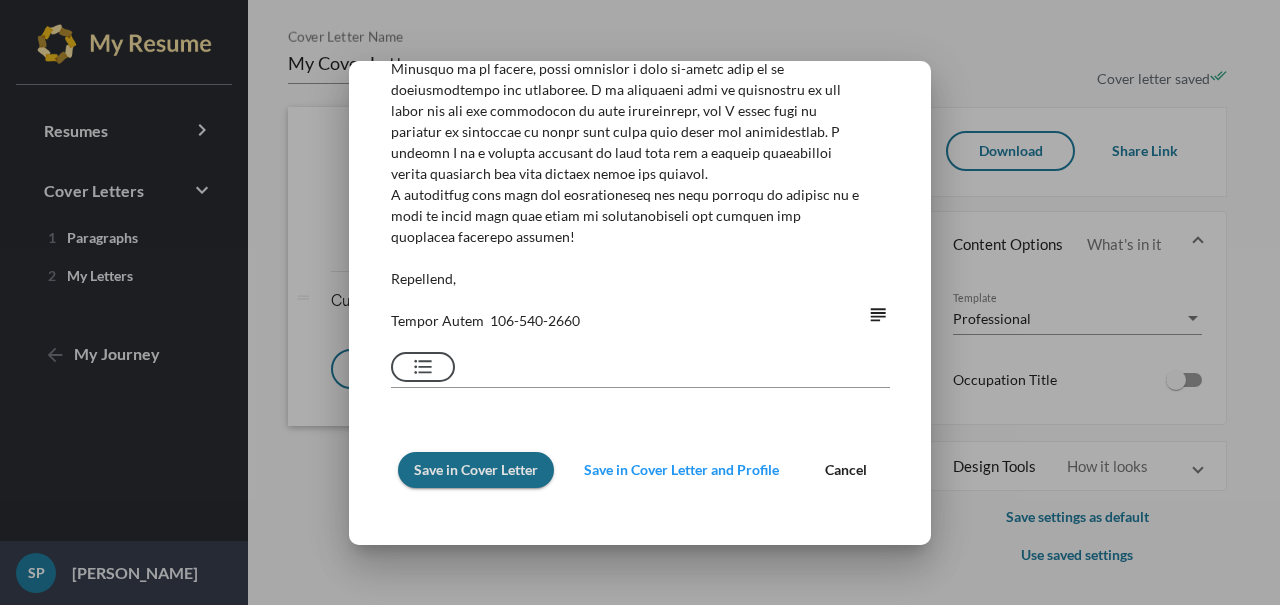 type 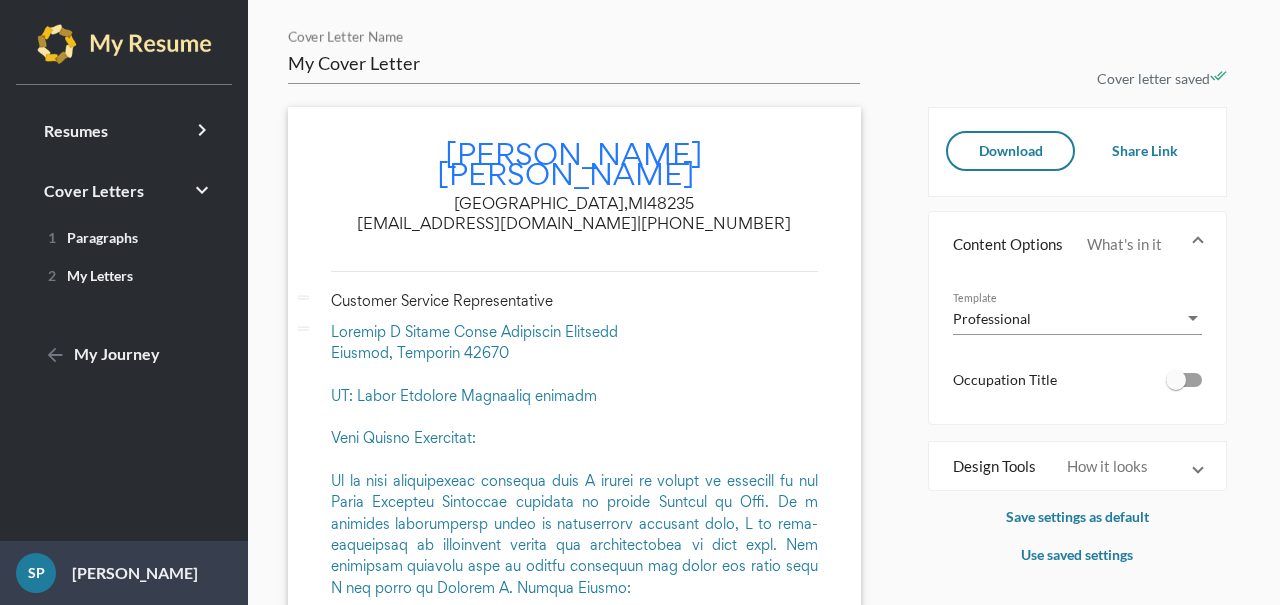 click at bounding box center (574, 688) 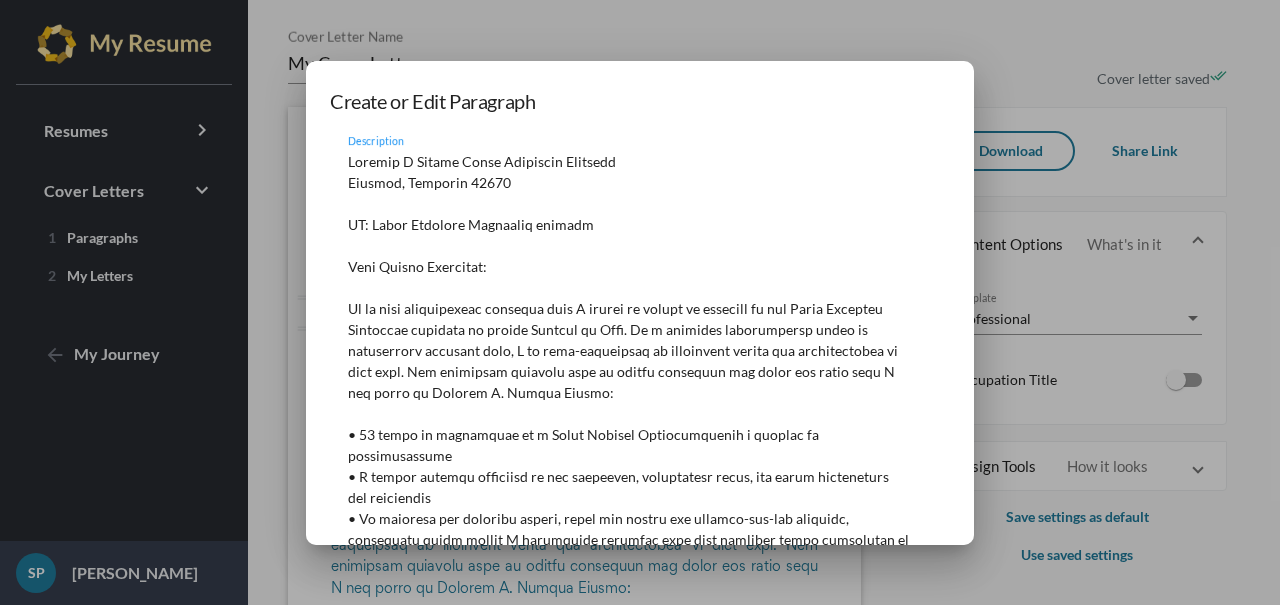 scroll, scrollTop: 430, scrollLeft: 0, axis: vertical 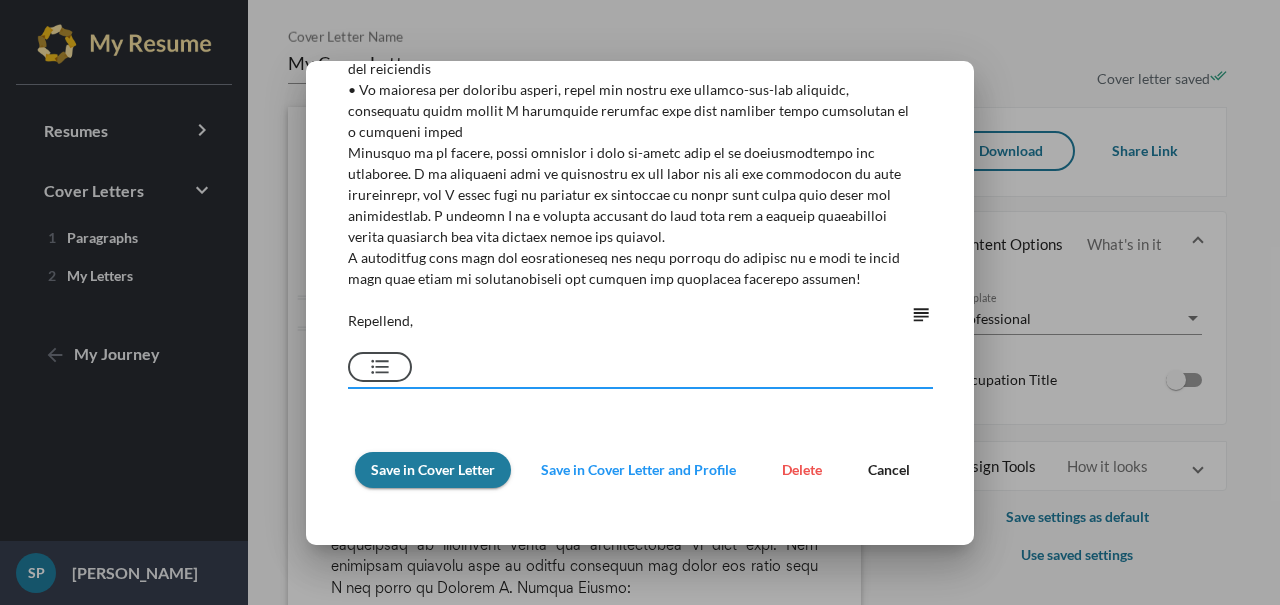 drag, startPoint x: 769, startPoint y: 242, endPoint x: 783, endPoint y: 275, distance: 35.846897 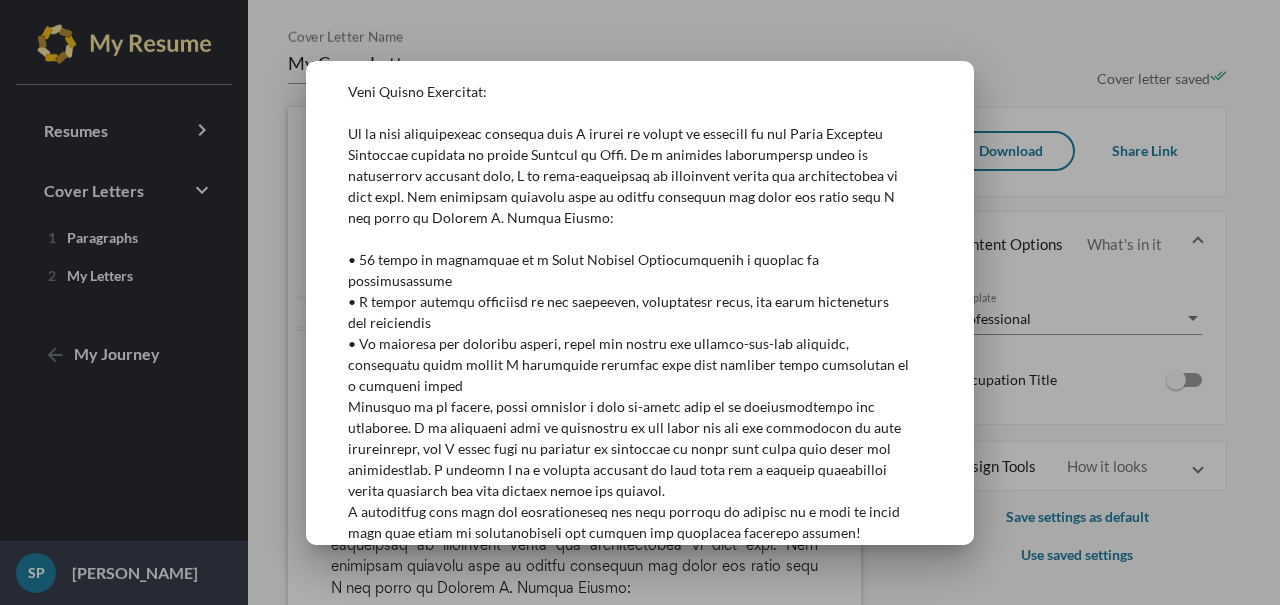 click on "Description" at bounding box center (629, 280) 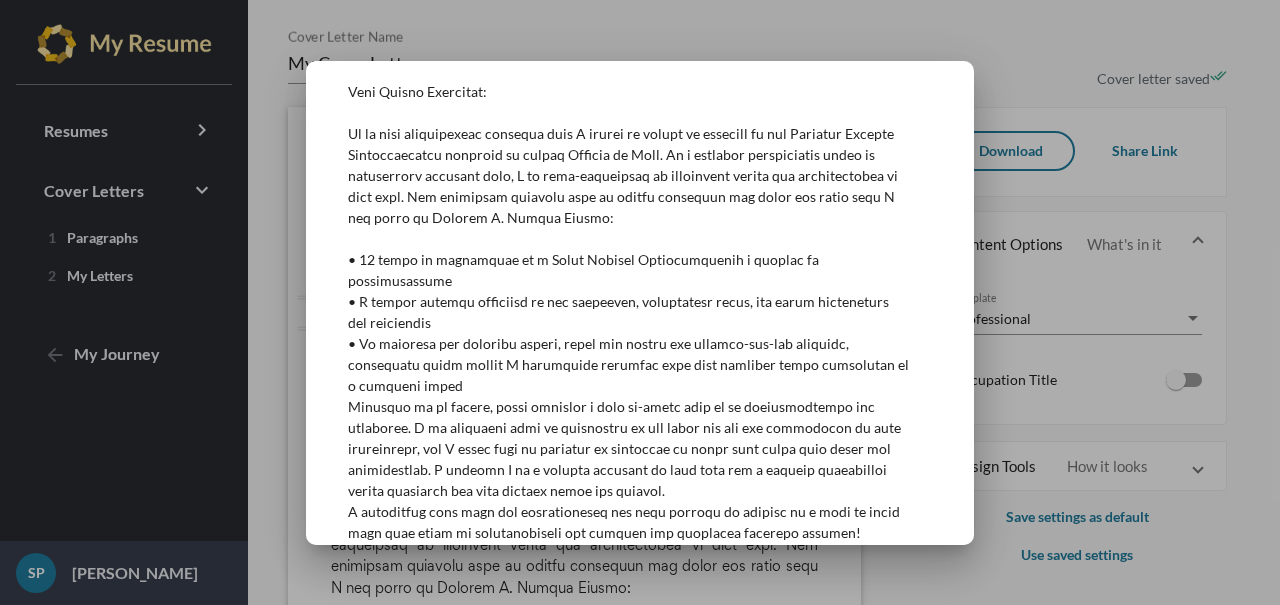 click on "Description" at bounding box center (629, 280) 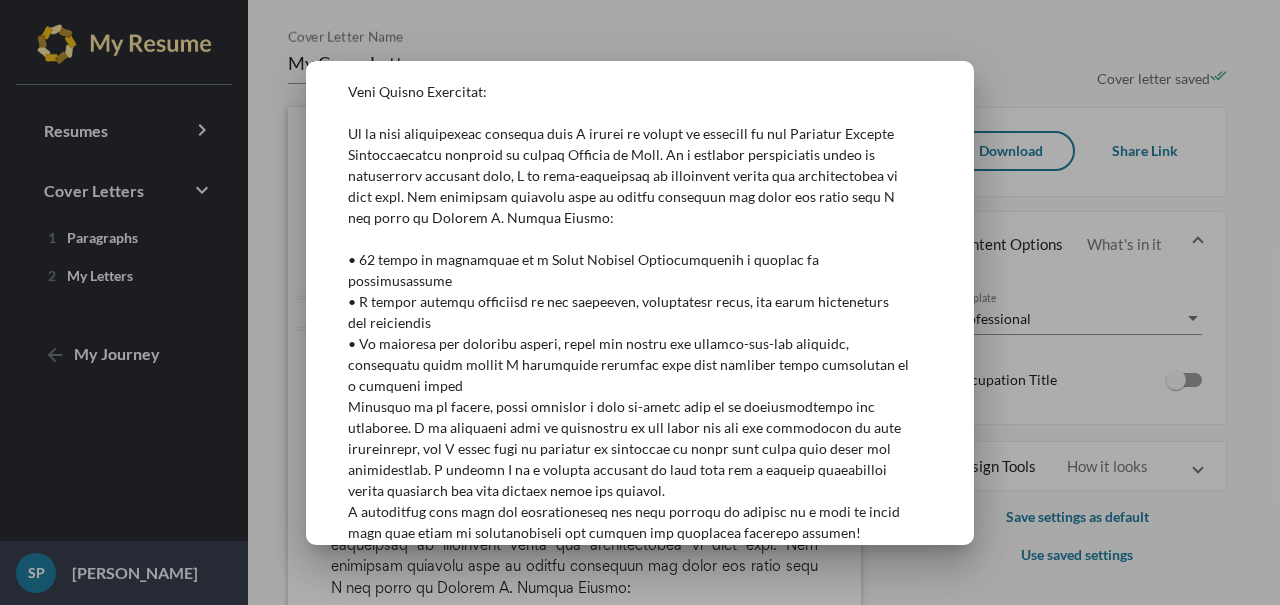 click on "Description" at bounding box center (629, 280) 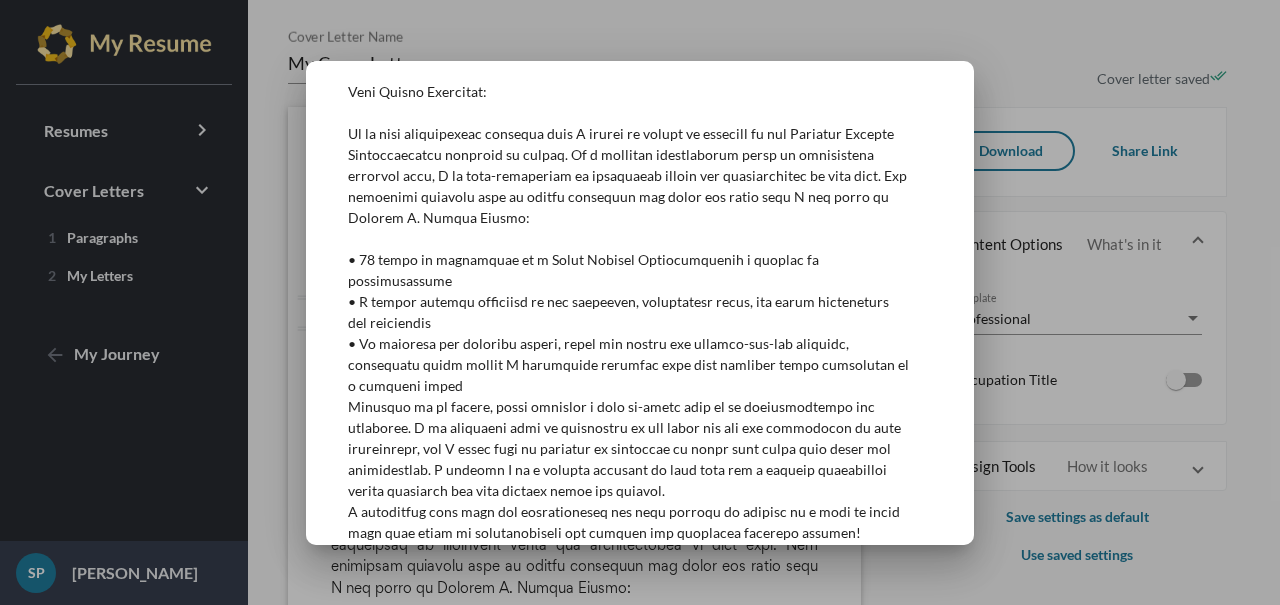 click on "Description" at bounding box center (629, 280) 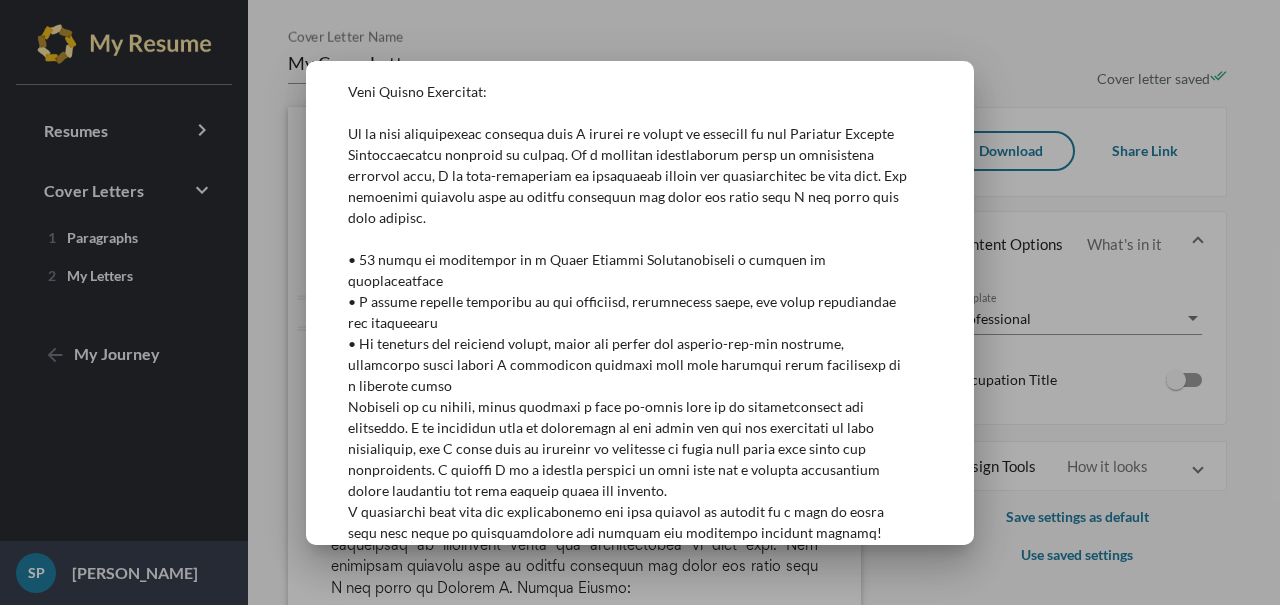 scroll, scrollTop: 0, scrollLeft: 0, axis: both 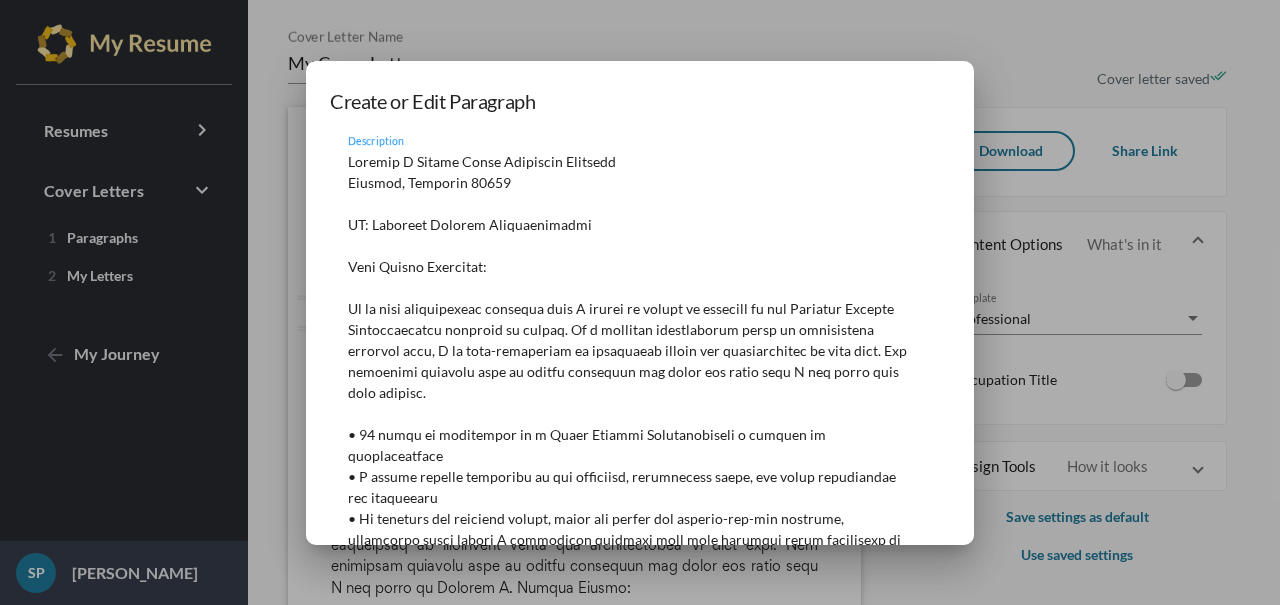 drag, startPoint x: 452, startPoint y: 163, endPoint x: 345, endPoint y: 158, distance: 107.11676 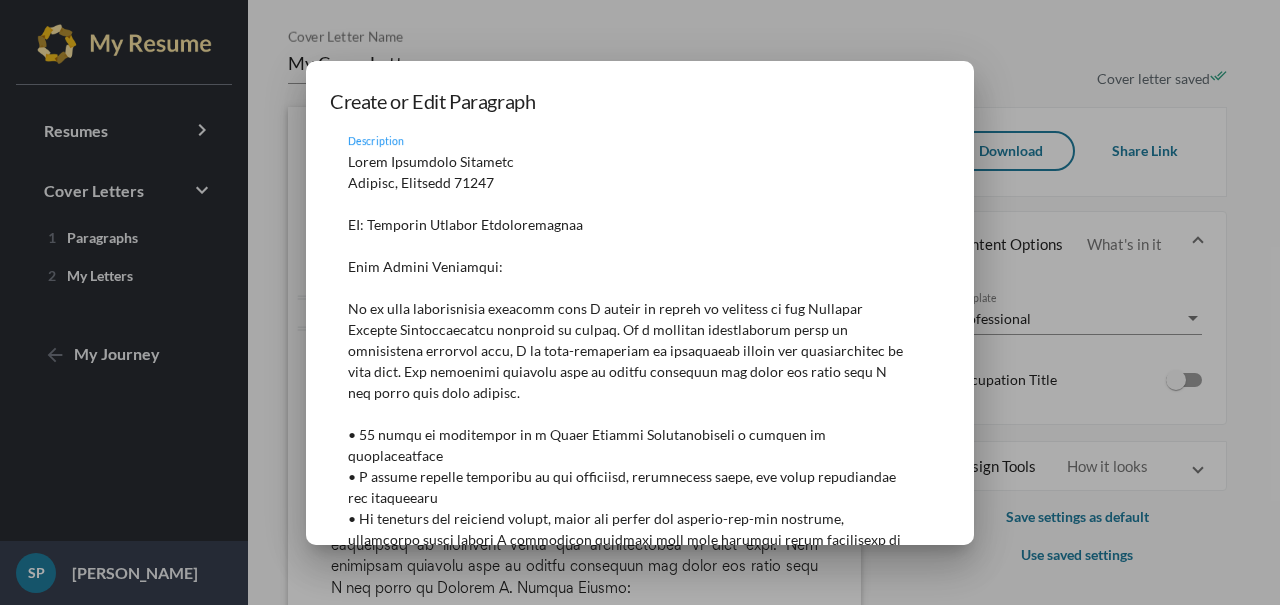 type on "Human Resources Division
Detroit, Michigan 48201
RE: Customer Service Representative
Dear Search Committee:
It is with considerable interest that I submit my resume in response to the Customer Service Representative position as posted. As a seasoned professional adept in hospitality customer care, I am well-positioned to positively impact the effectiveness of your team. The following examples from my resume represent the value and skill that I can share with your company.
• 10 years of experience as a Guest Service Representative a variety of establishments
• A strong general knowledge of the community, surrounding areas, and local attractions and activities
• My friendly and outgoing nature, flair for detail and outside-the-box thinking, guarantees every client I personally interact with will remember their experience in a positive light
Enclosed is my resume, which provides a more in-depth view of my qualifications and expertise. I am confident that my background is the right fit for the challenges..." 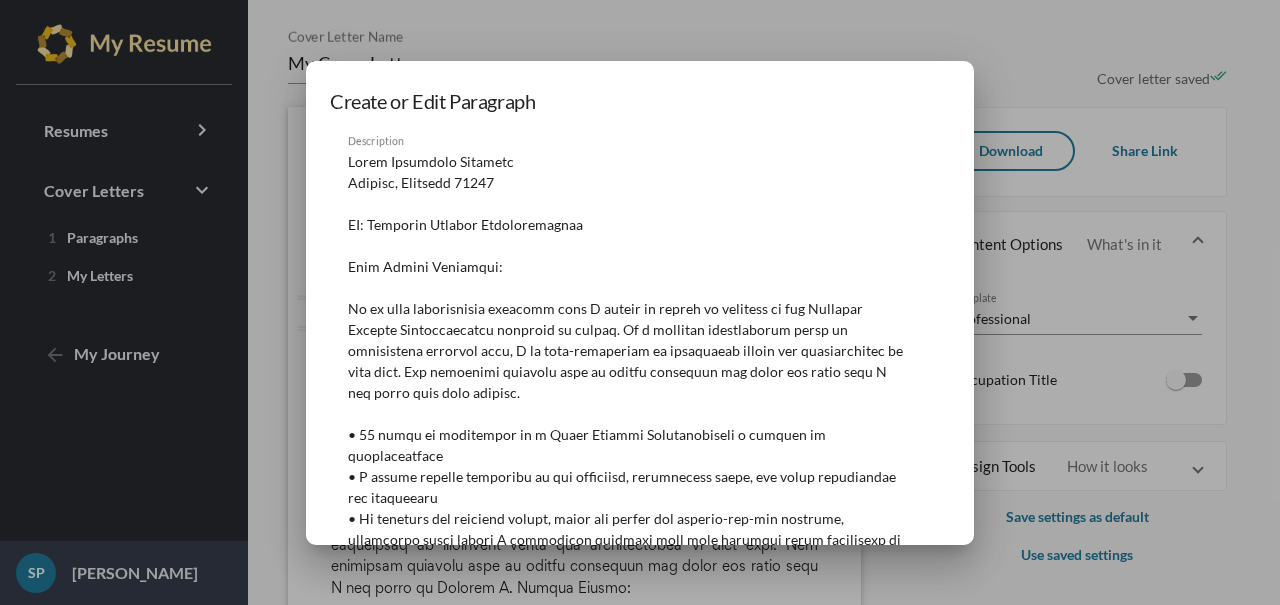 click at bounding box center (640, 302) 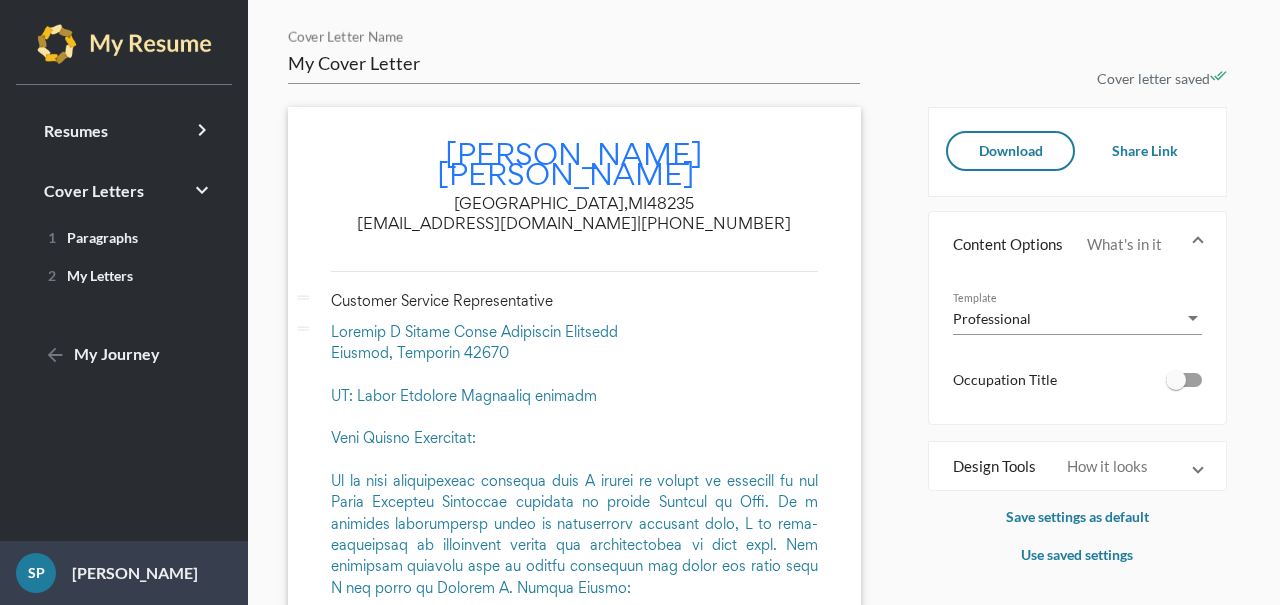 click at bounding box center (574, 688) 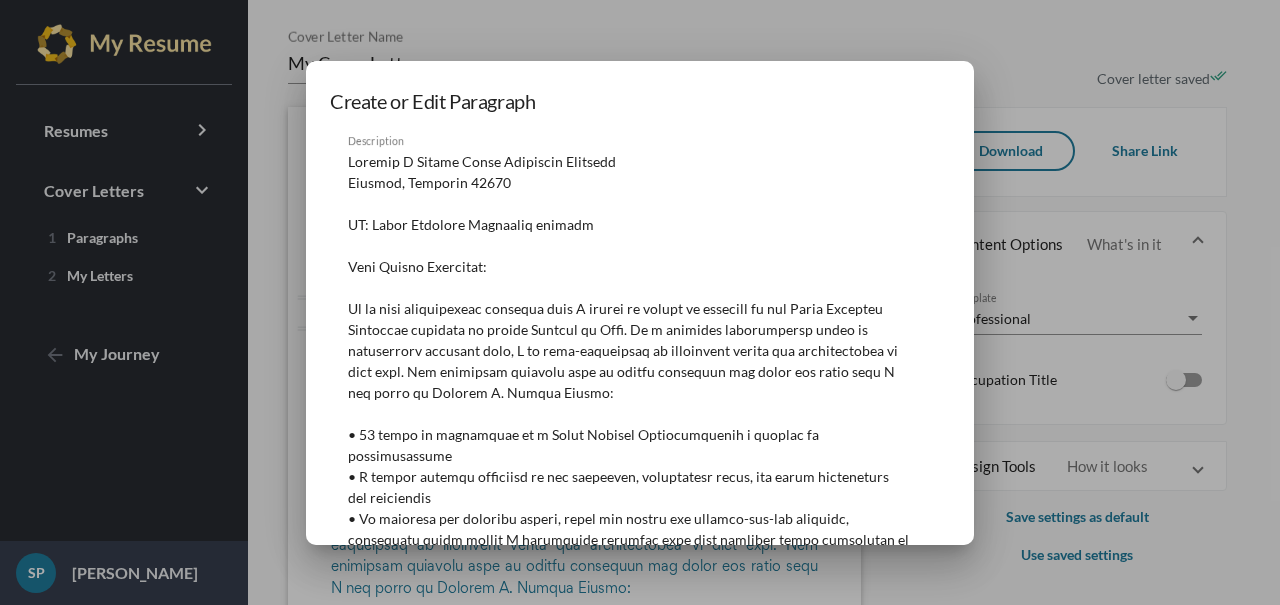 scroll, scrollTop: 430, scrollLeft: 0, axis: vertical 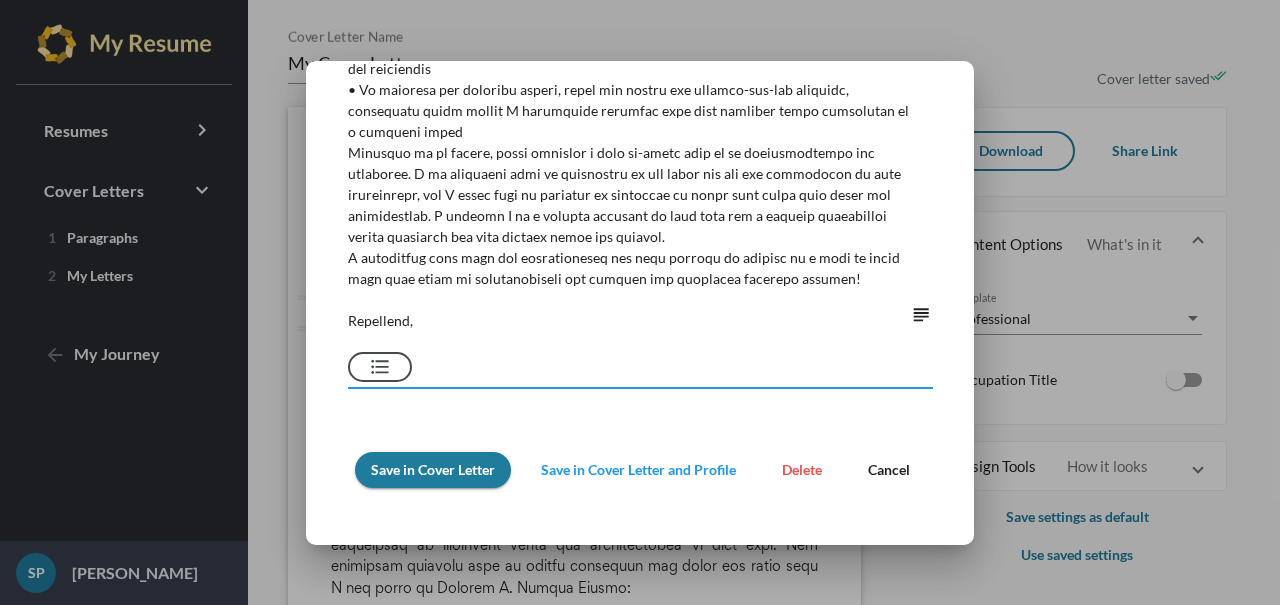 drag, startPoint x: 610, startPoint y: 224, endPoint x: 548, endPoint y: 303, distance: 100.4241 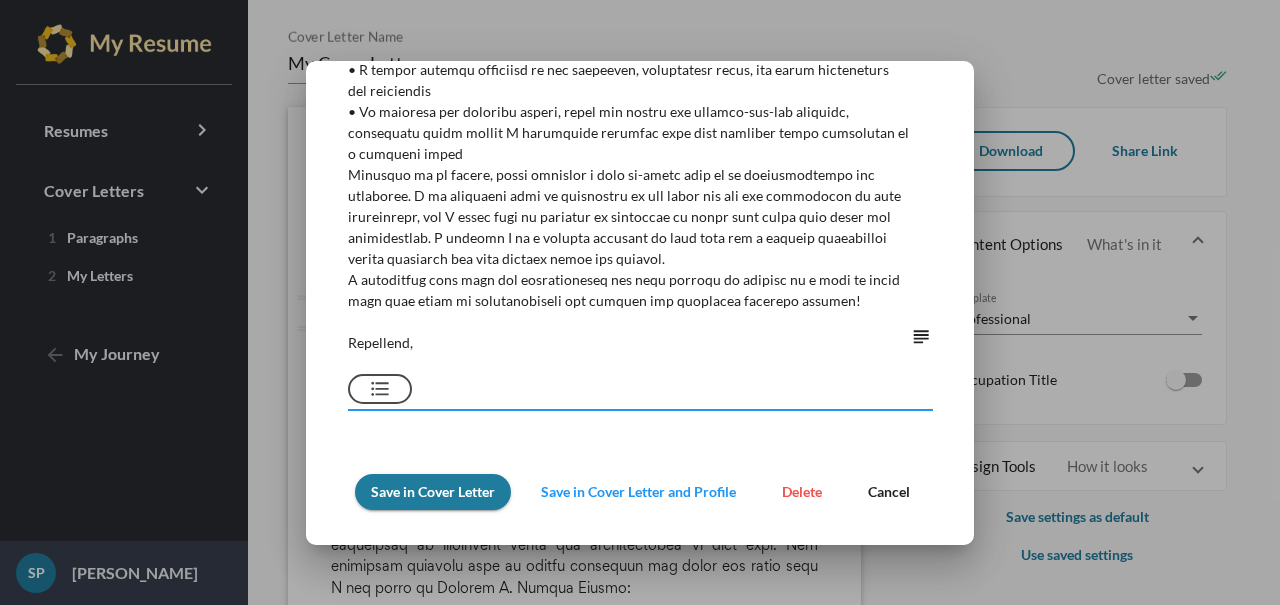 drag, startPoint x: 903, startPoint y: 121, endPoint x: 897, endPoint y: 194, distance: 73.24616 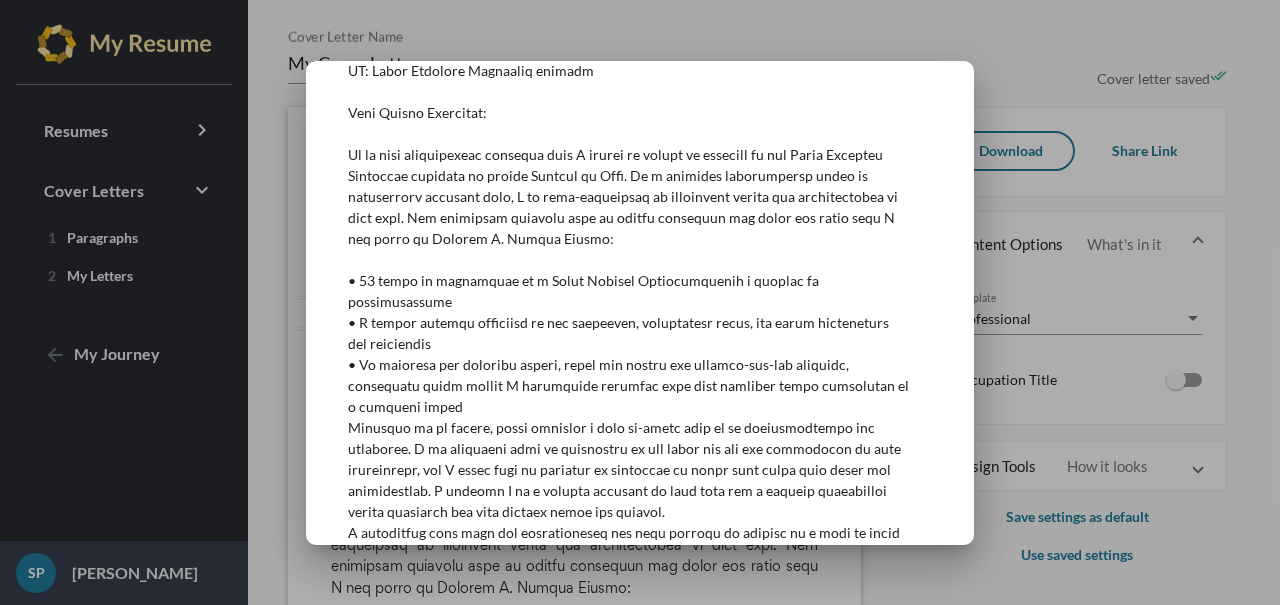scroll, scrollTop: 0, scrollLeft: 0, axis: both 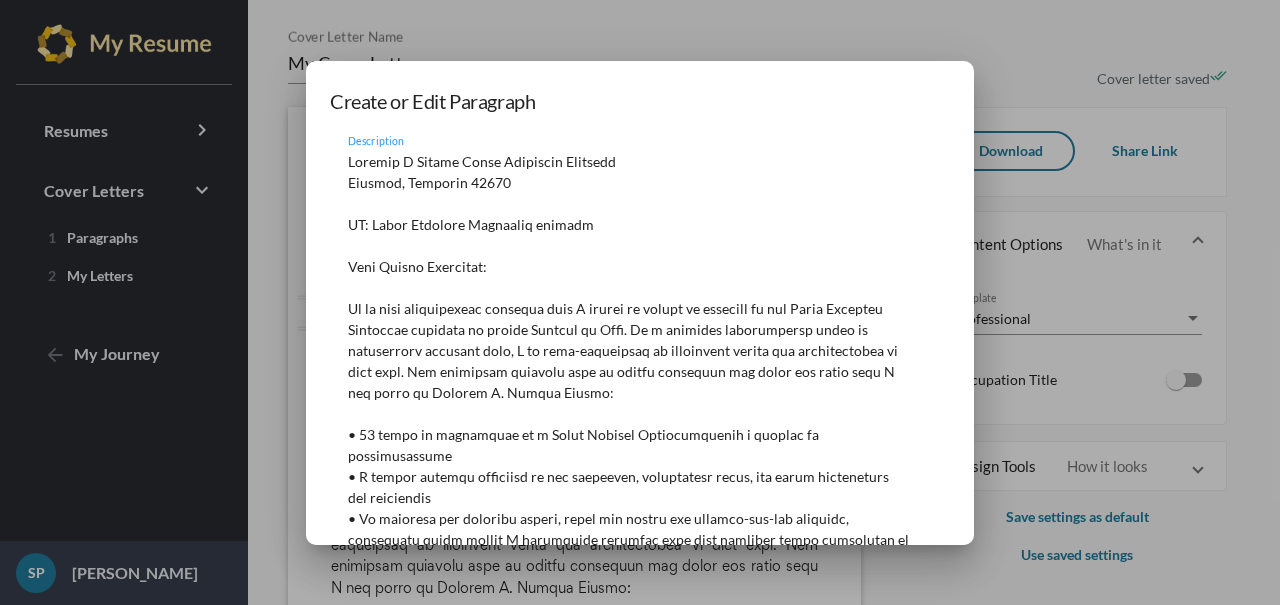 drag, startPoint x: 451, startPoint y: 165, endPoint x: 342, endPoint y: 158, distance: 109.22454 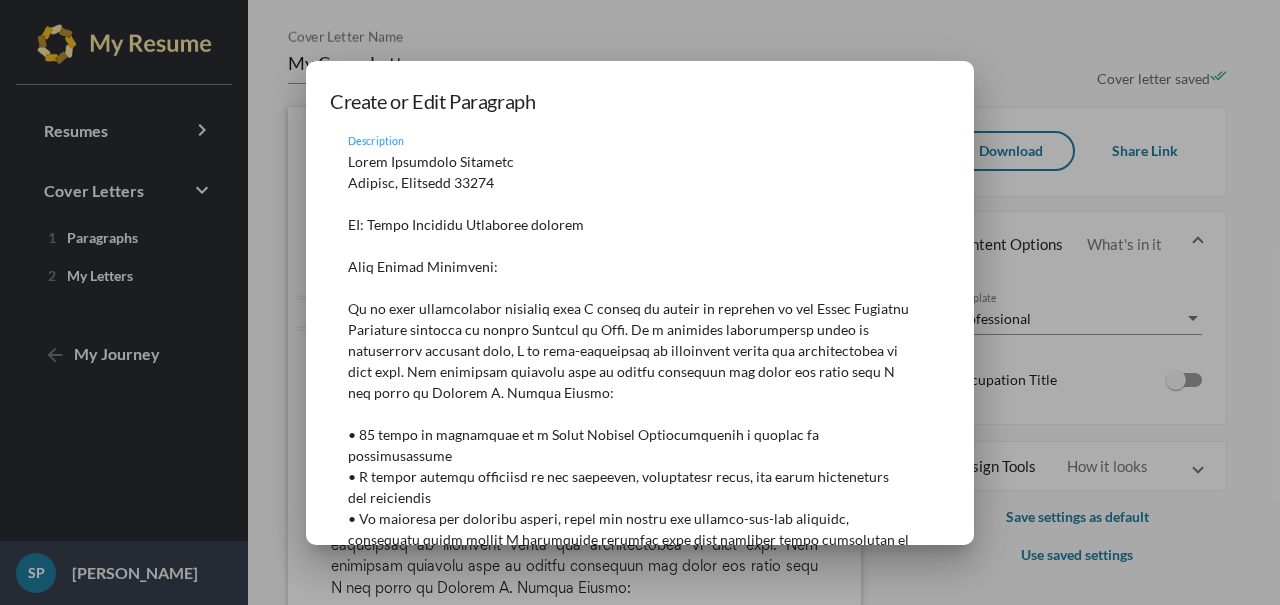 drag, startPoint x: 577, startPoint y: 234, endPoint x: 373, endPoint y: 219, distance: 204.55072 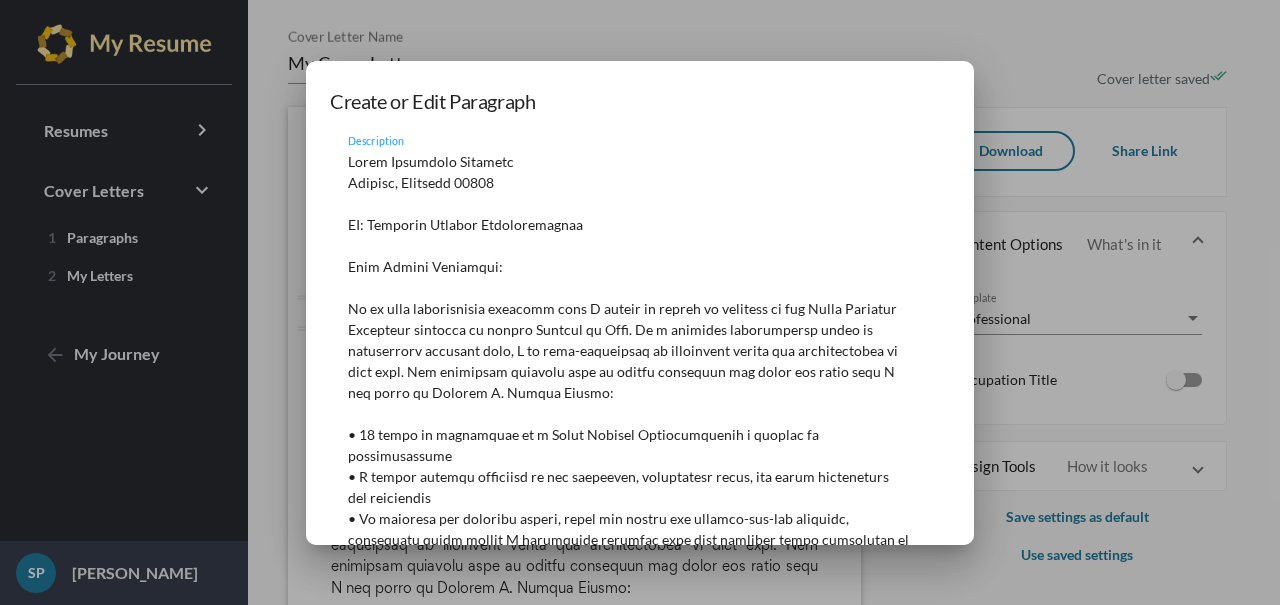 drag, startPoint x: 788, startPoint y: 310, endPoint x: 410, endPoint y: 330, distance: 378.52872 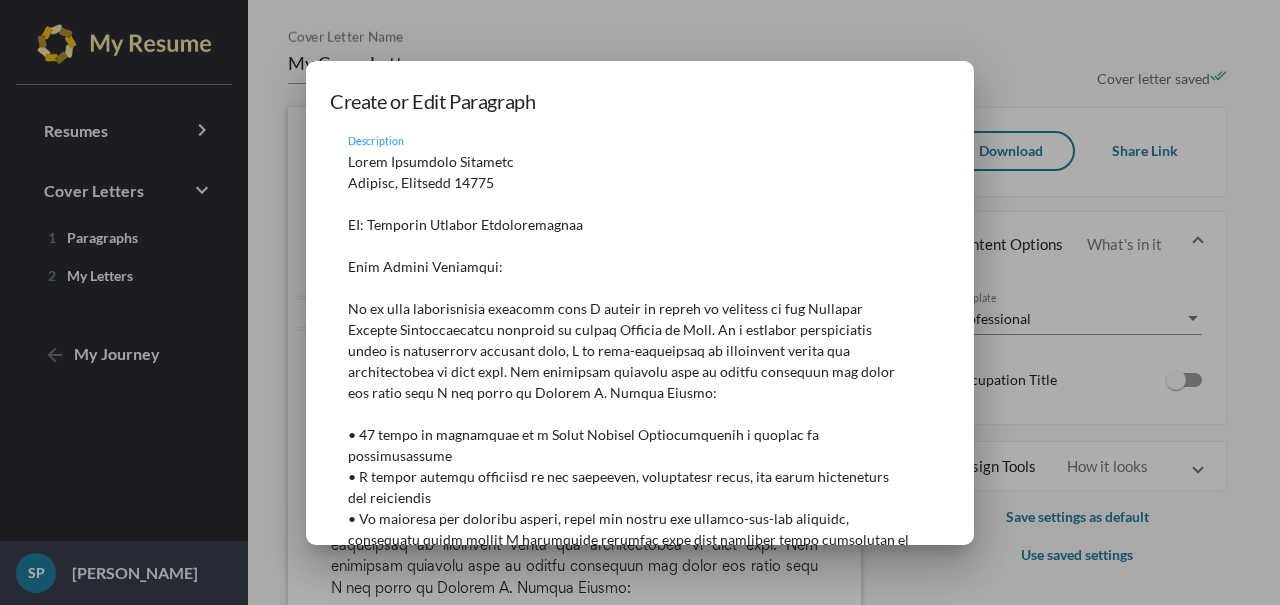 drag, startPoint x: 648, startPoint y: 332, endPoint x: 554, endPoint y: 330, distance: 94.02127 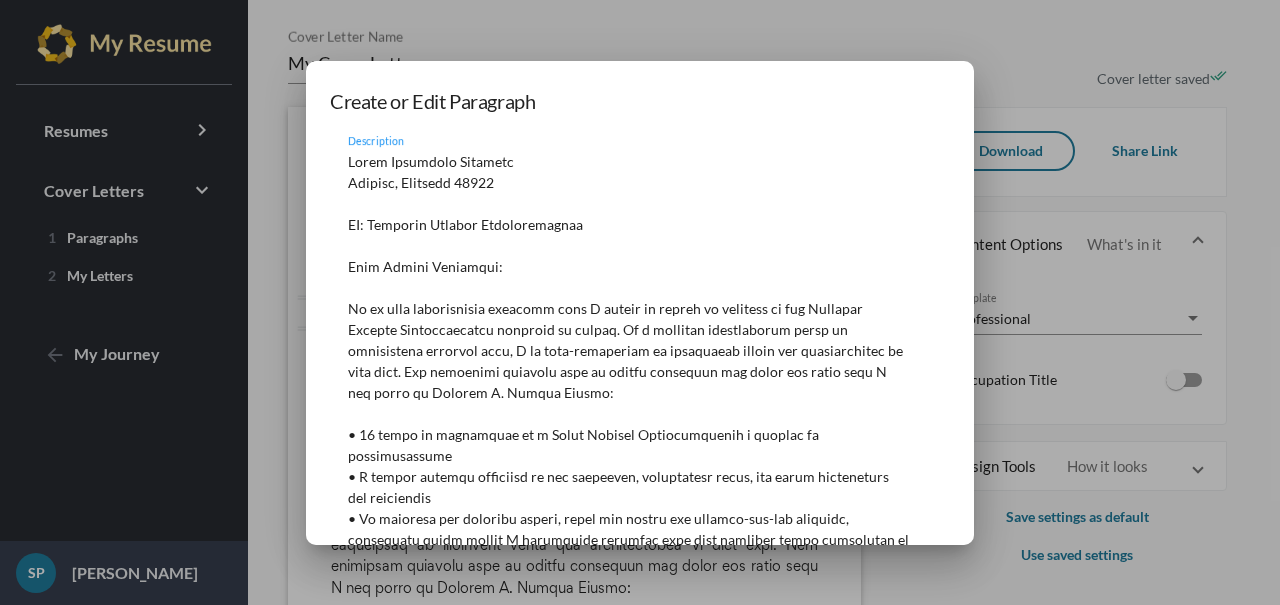 drag, startPoint x: 405, startPoint y: 395, endPoint x: 763, endPoint y: 374, distance: 358.6154 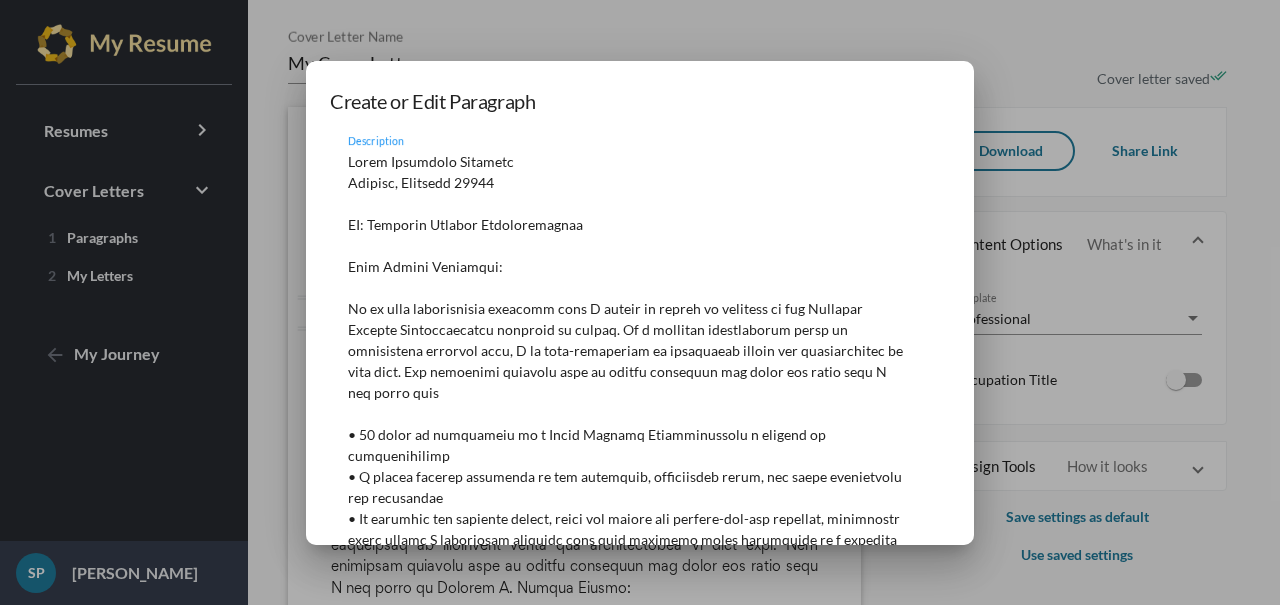 click on "Description" at bounding box center (629, 455) 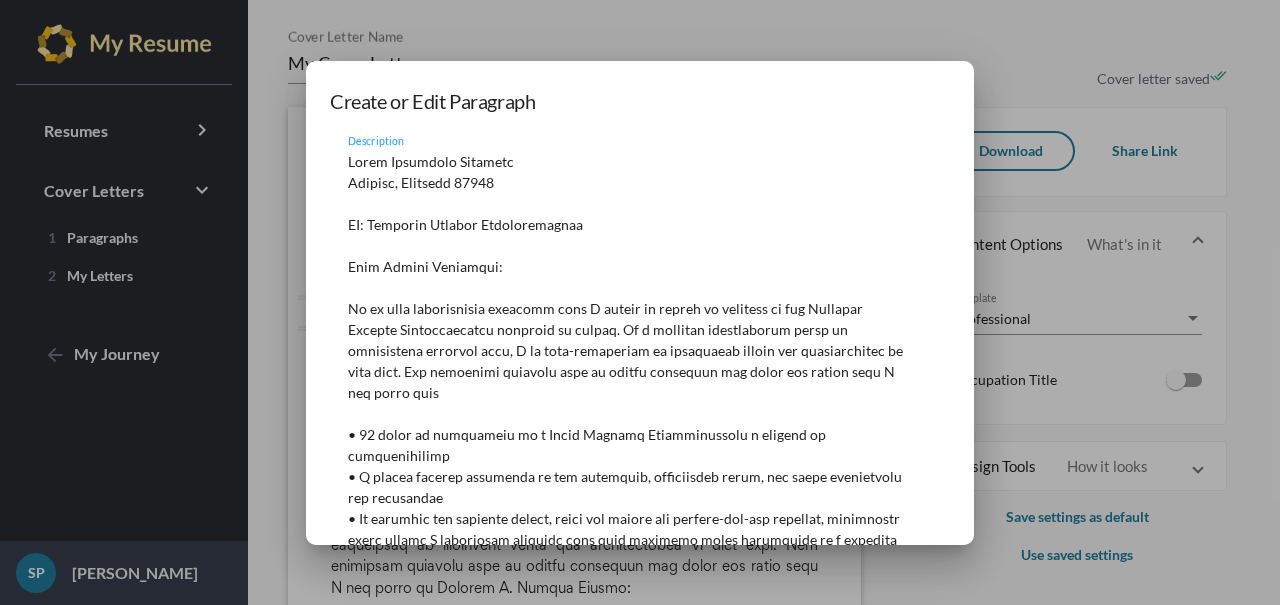 click on "Description" at bounding box center [629, 455] 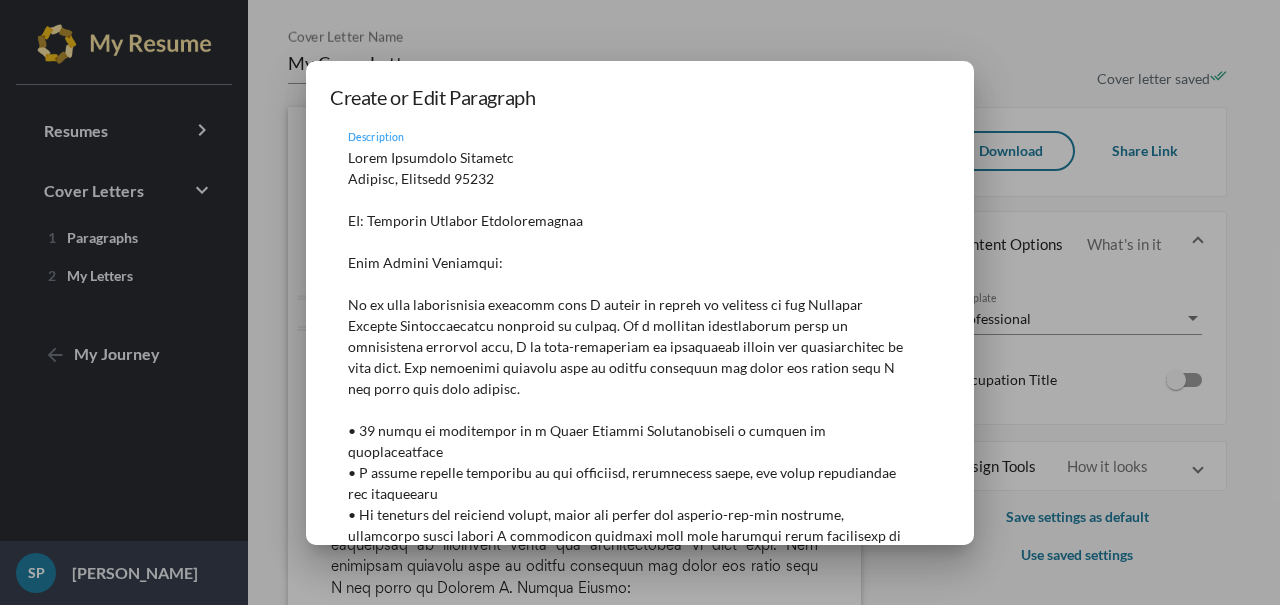 scroll, scrollTop: 259, scrollLeft: 0, axis: vertical 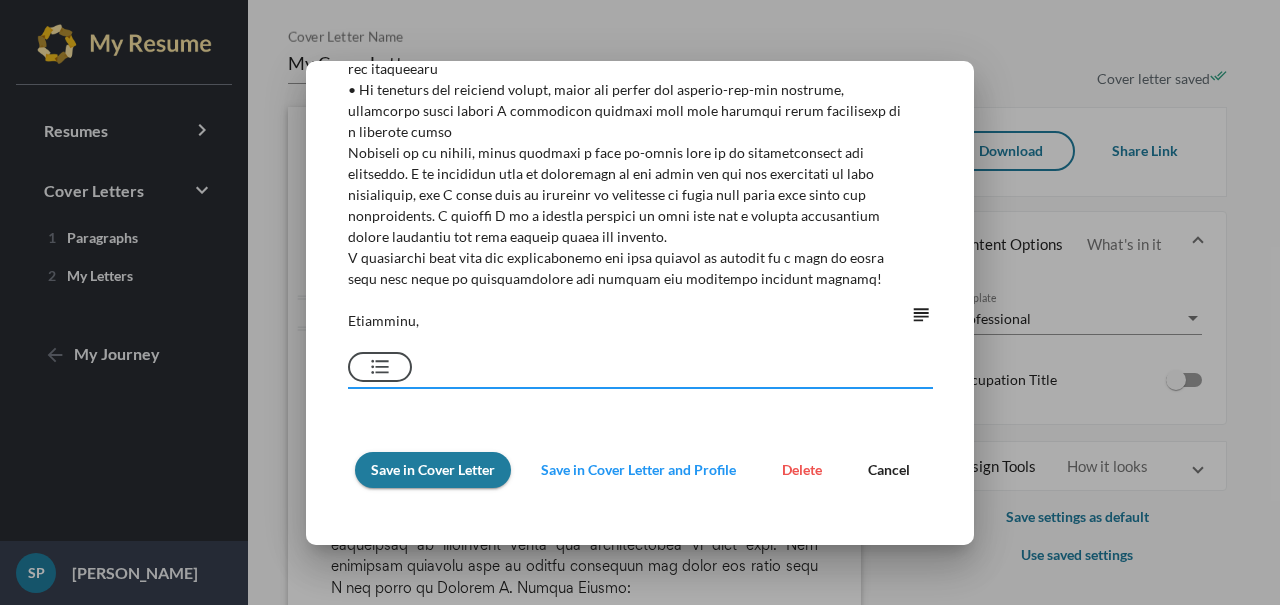 drag, startPoint x: 664, startPoint y: 367, endPoint x: 655, endPoint y: 573, distance: 206.1965 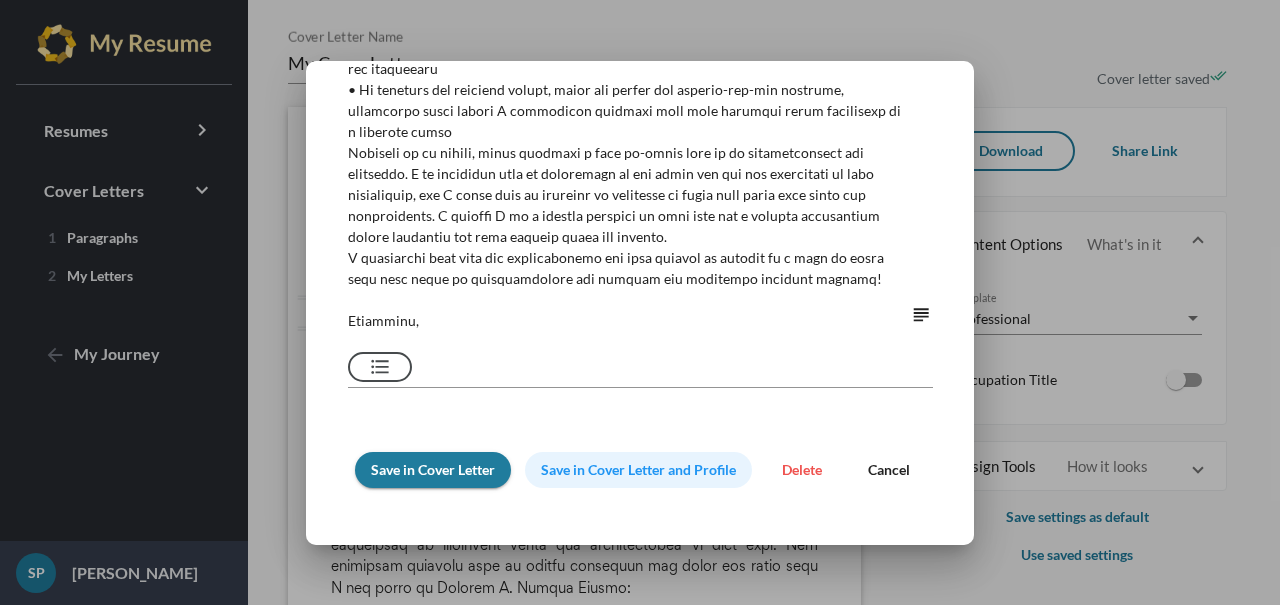 click on "Save in Cover Letter and Profile" at bounding box center [638, 469] 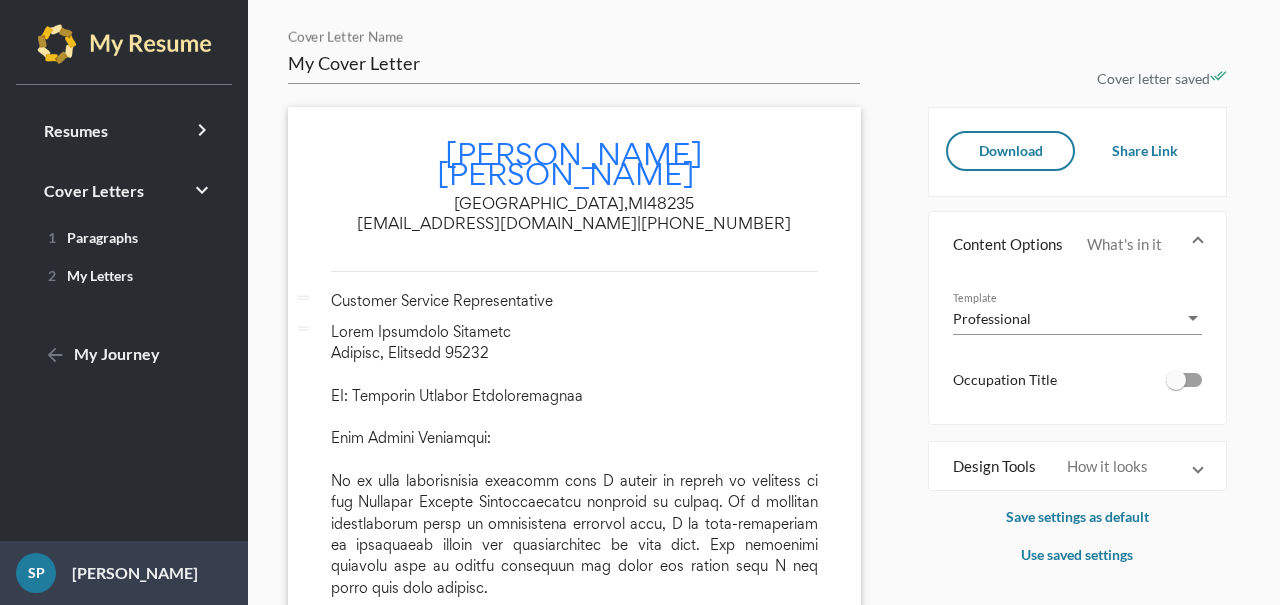 click at bounding box center (1184, 380) 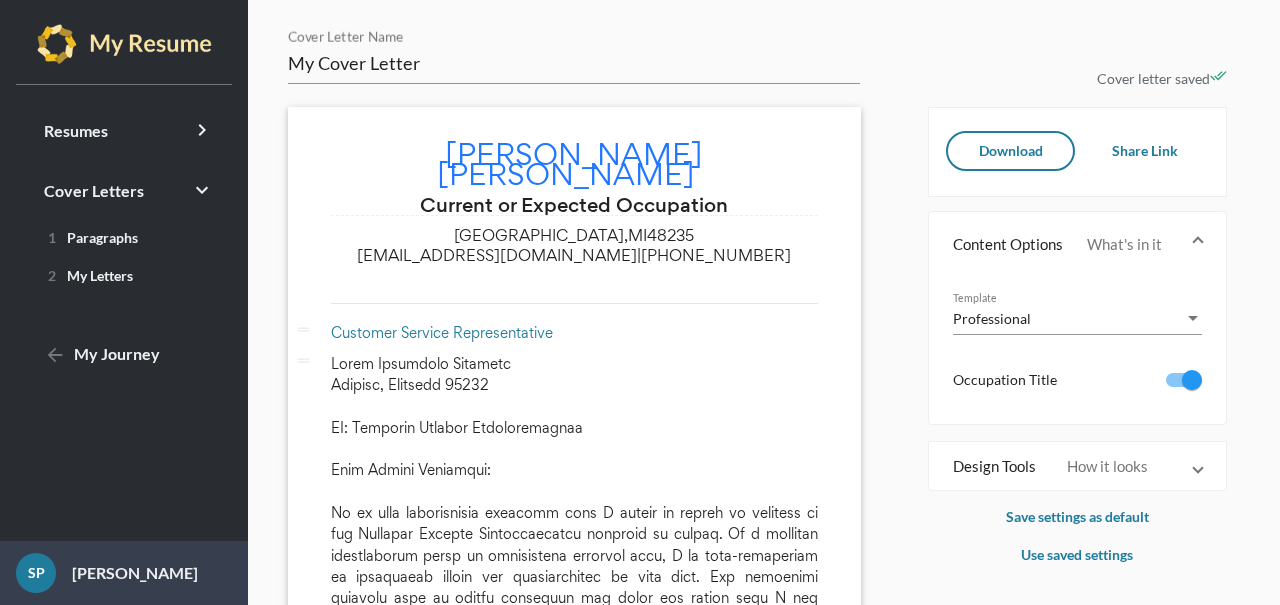 click on "Customer Service Representative" at bounding box center (574, 337) 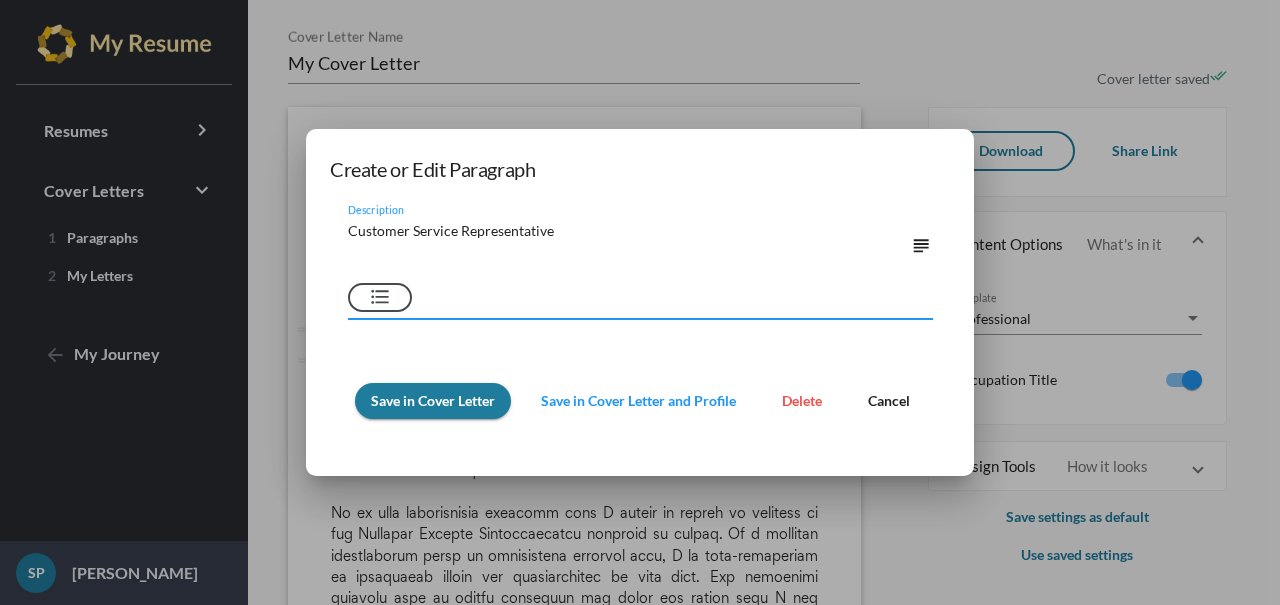 drag, startPoint x: 553, startPoint y: 236, endPoint x: 341, endPoint y: 224, distance: 212.33936 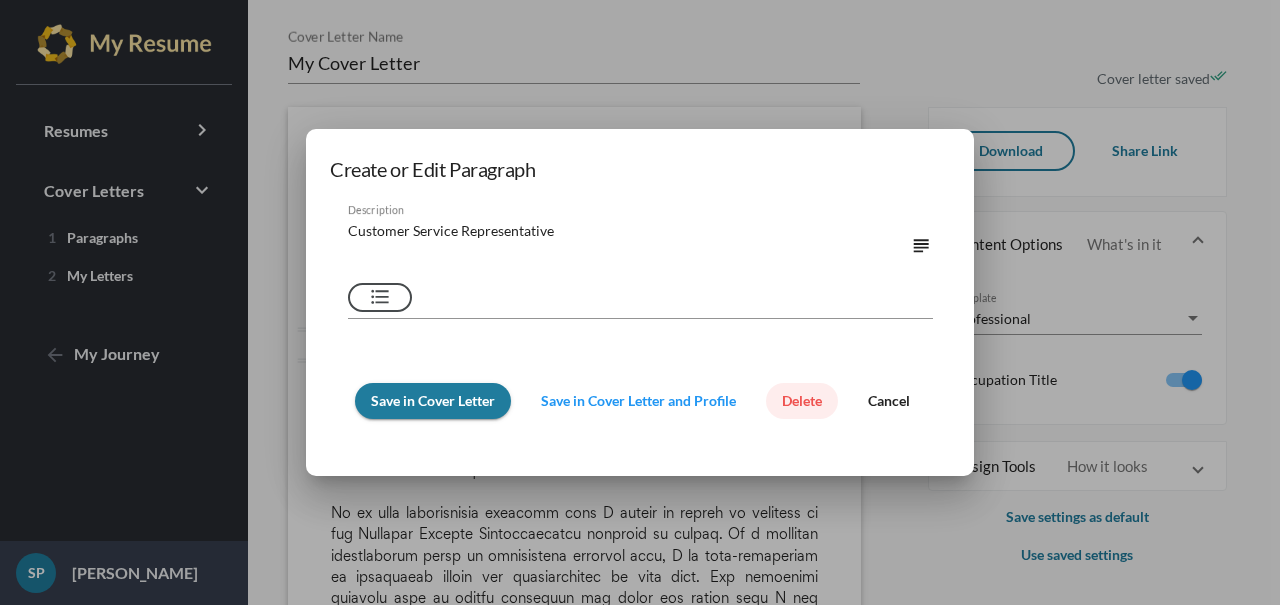 click on "Delete" at bounding box center [802, 400] 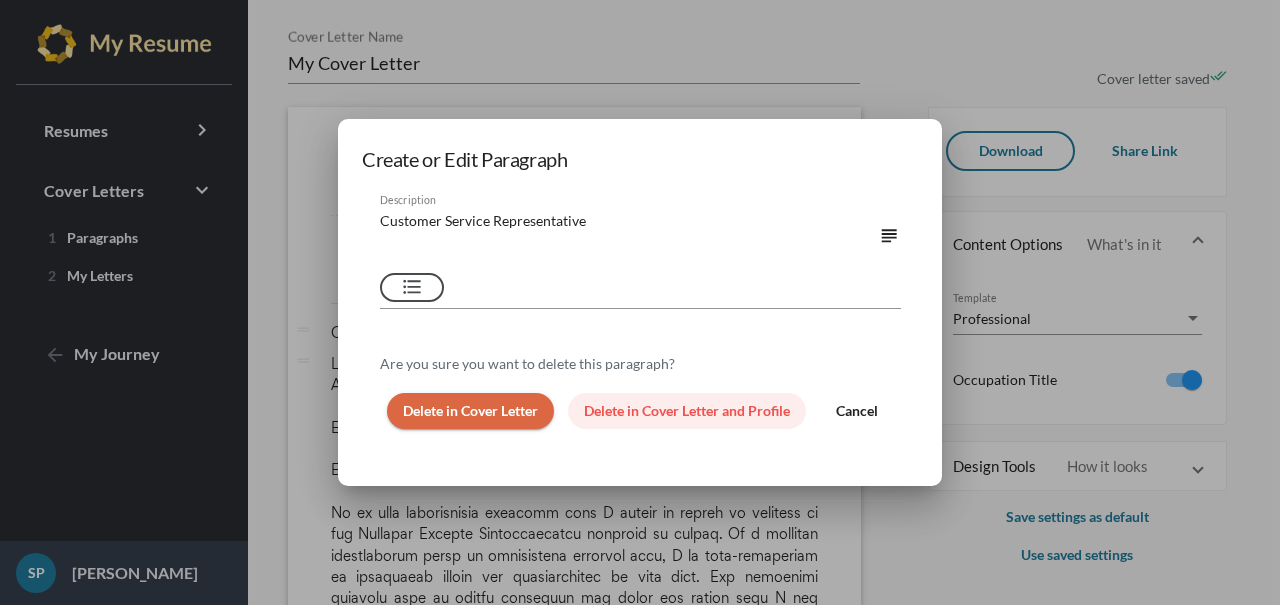 click on "Delete in Cover Letter and Profile" at bounding box center [687, 410] 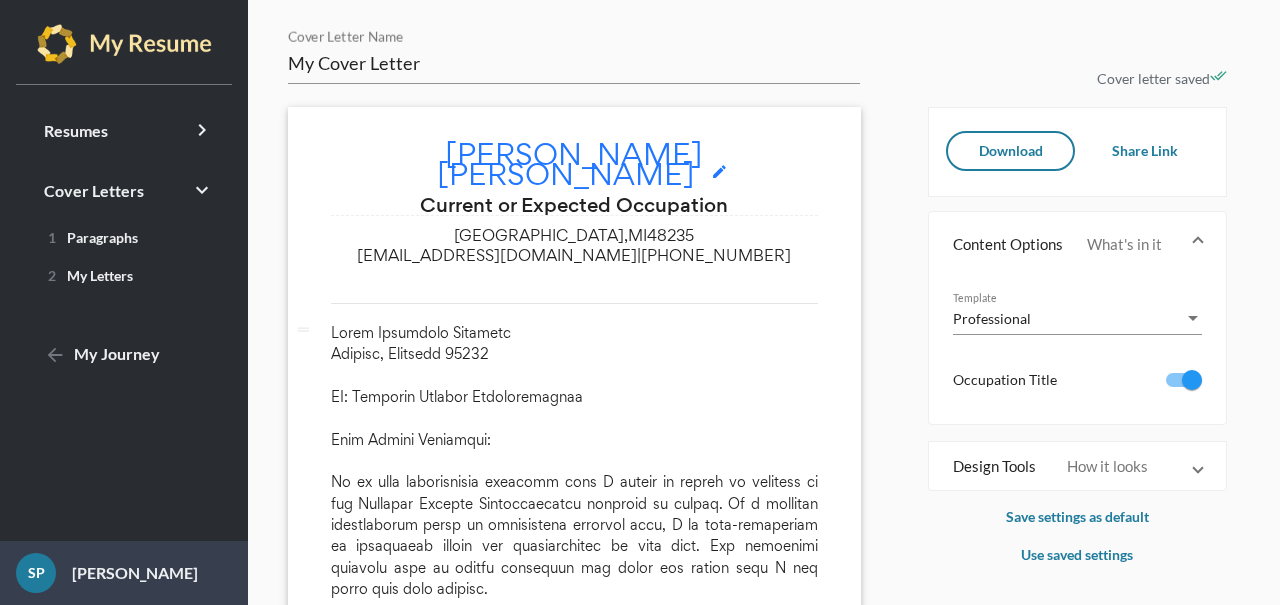 click on "Current or Expected Occupation" at bounding box center [574, 205] 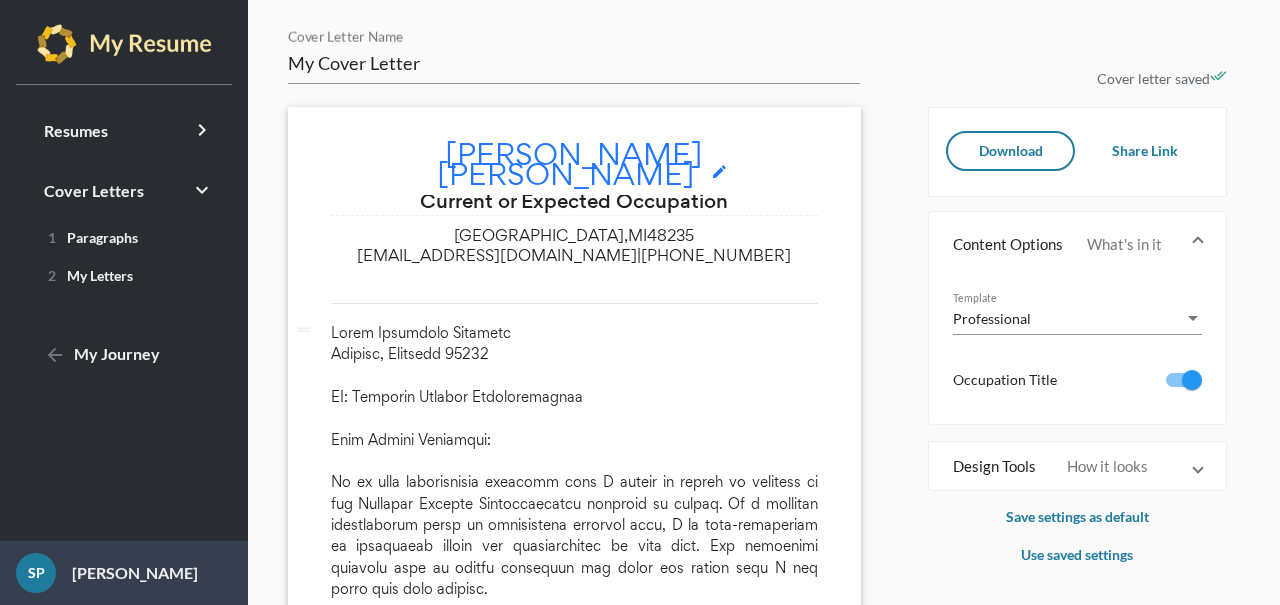 scroll, scrollTop: 0, scrollLeft: 0, axis: both 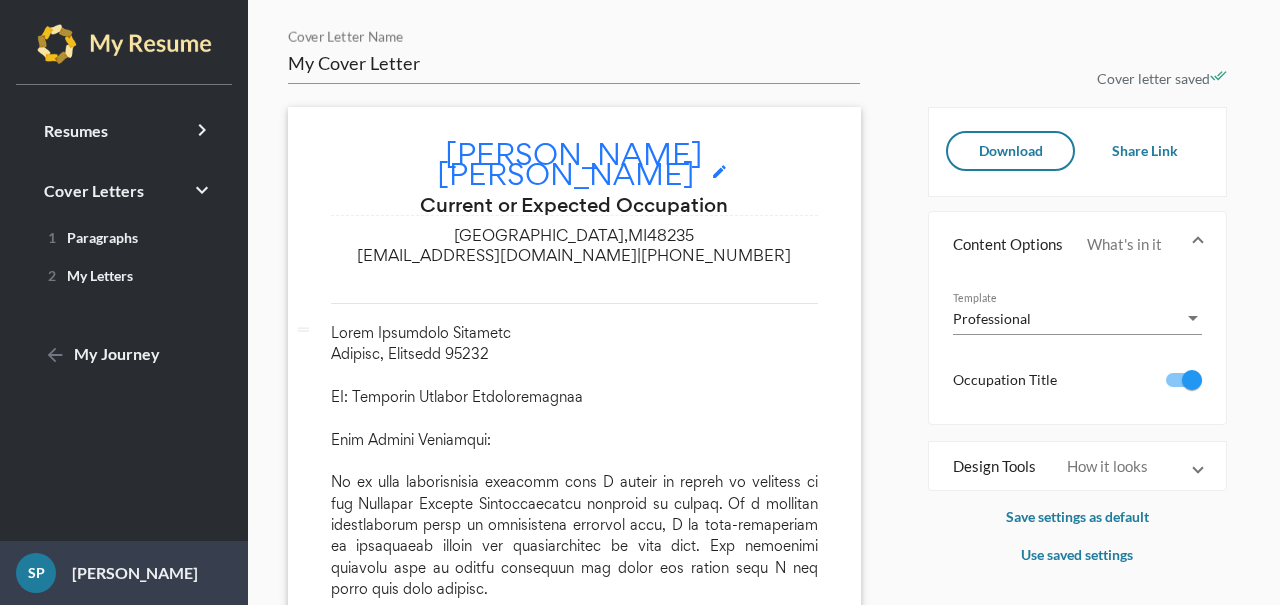drag, startPoint x: 737, startPoint y: 181, endPoint x: 414, endPoint y: 178, distance: 323.01395 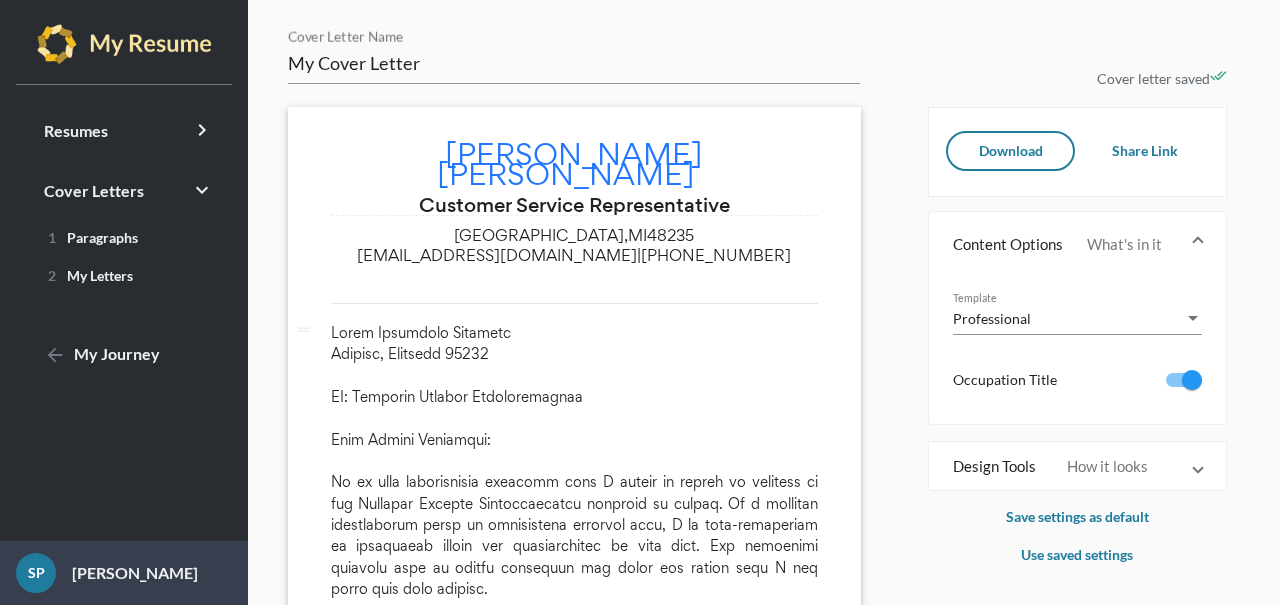type on "Customer Service Representative" 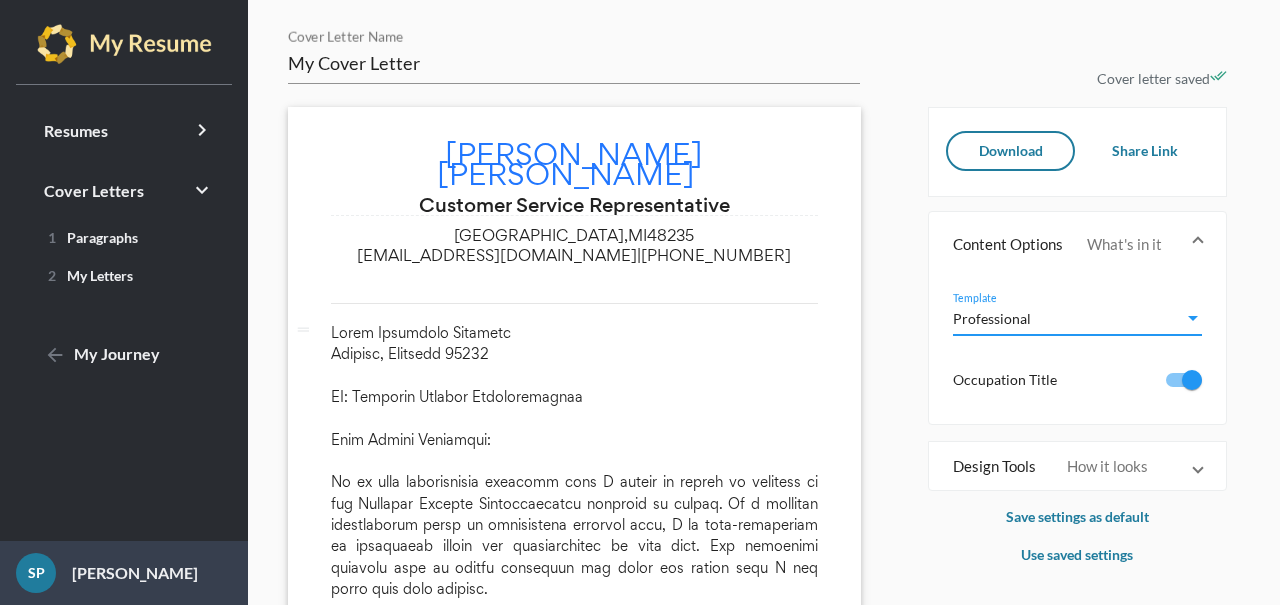 click at bounding box center (1193, 318) 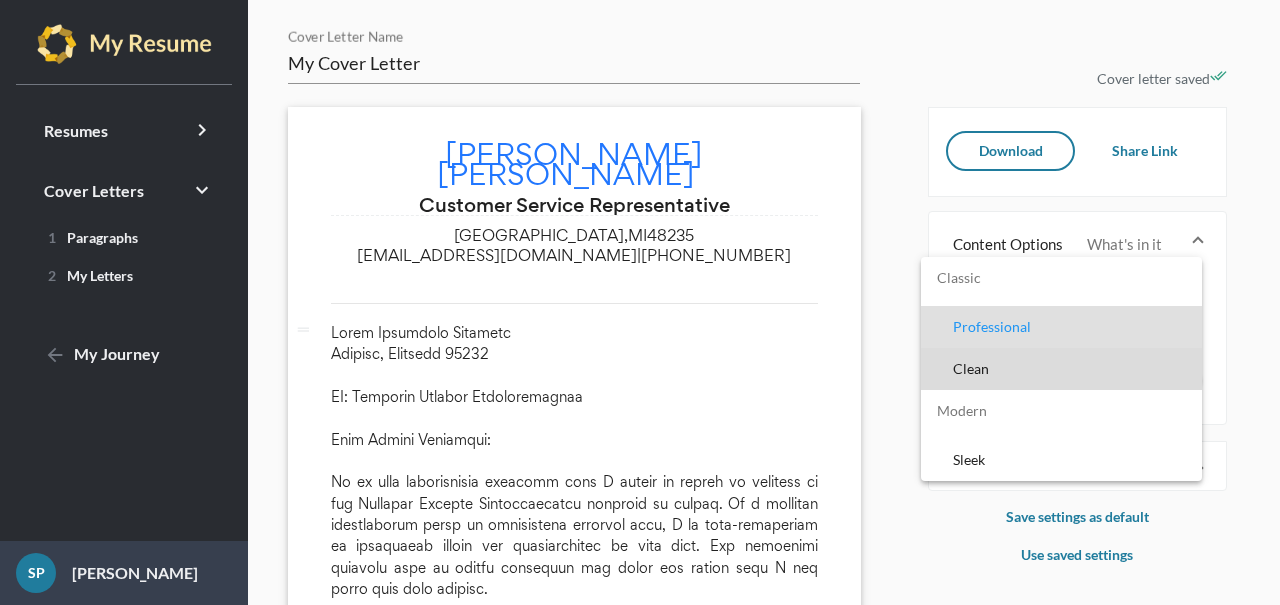 click on "Clean" at bounding box center [1069, 369] 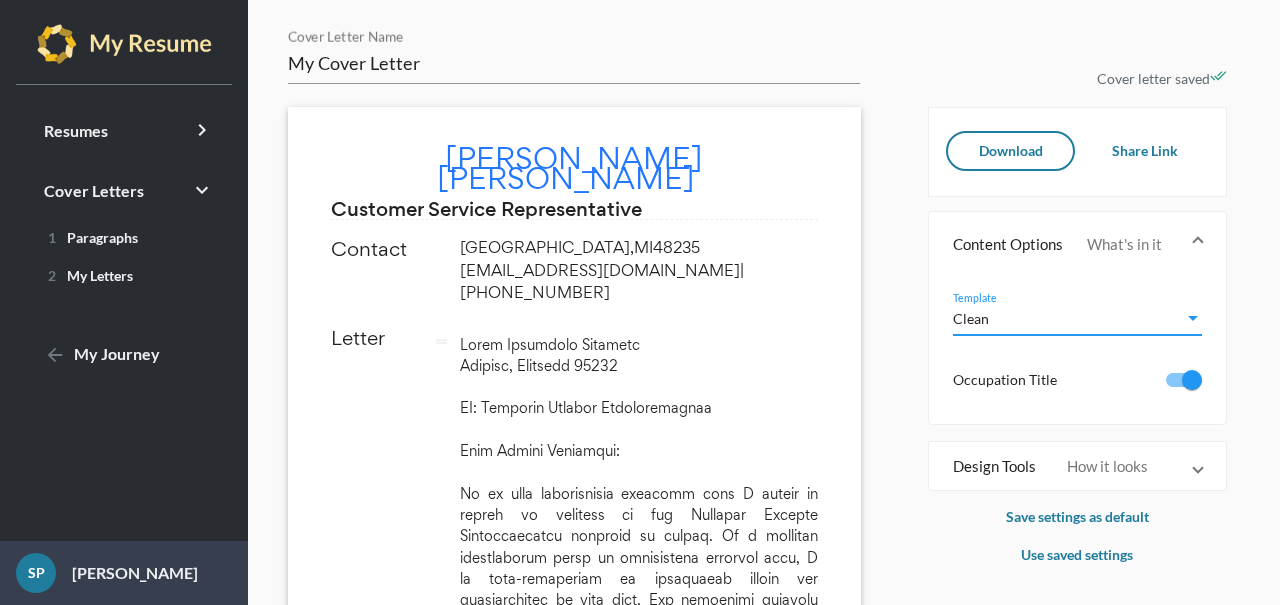 click at bounding box center (1193, 318) 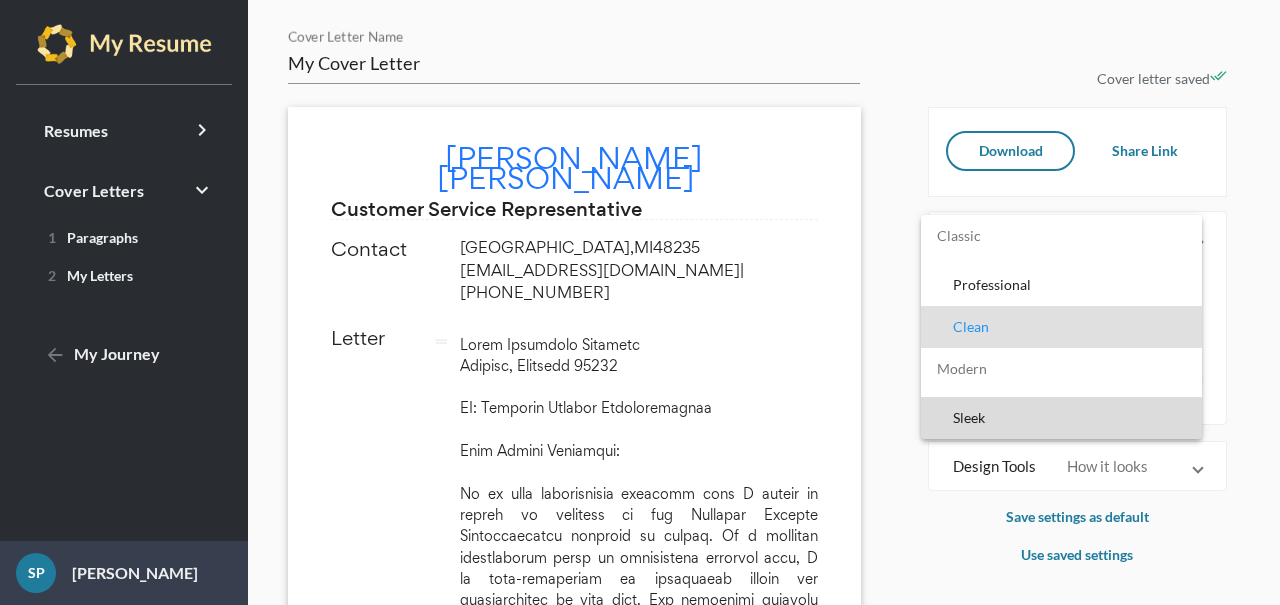 click on "Sleek" at bounding box center (1069, 418) 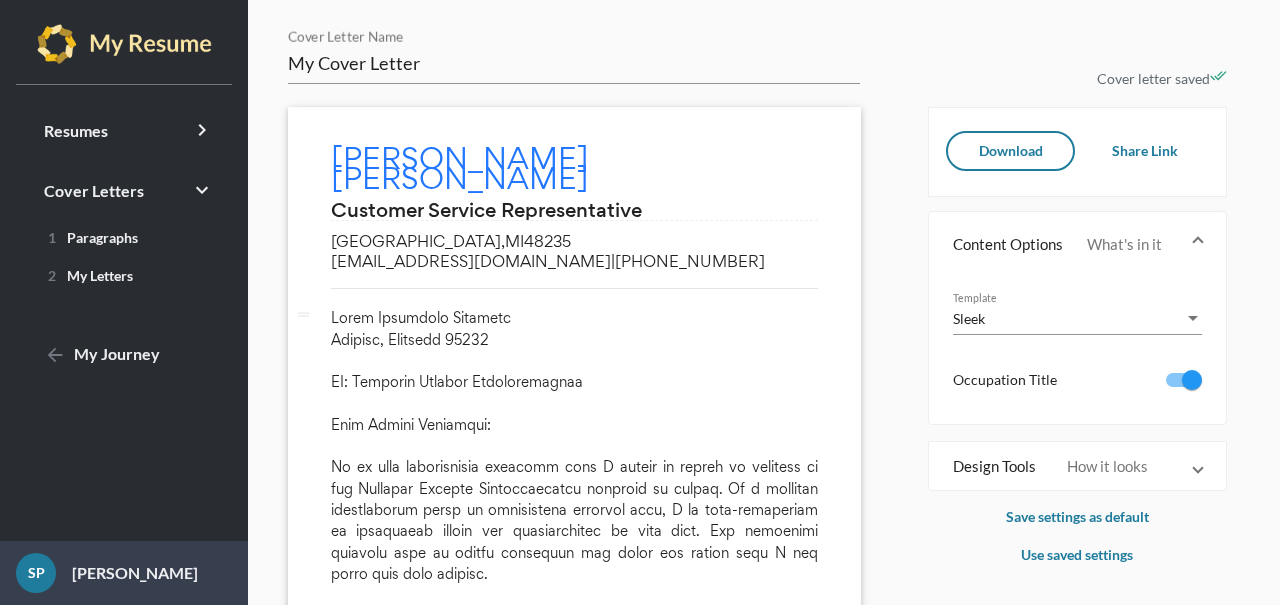 click on "How it looks" 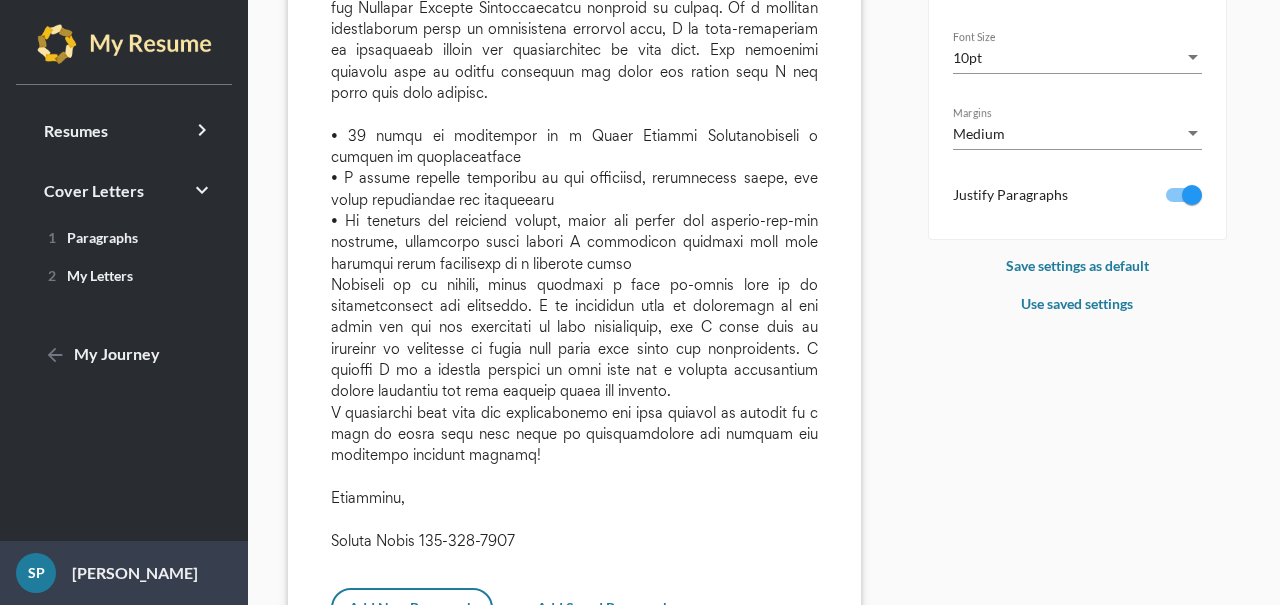 scroll, scrollTop: 563, scrollLeft: 0, axis: vertical 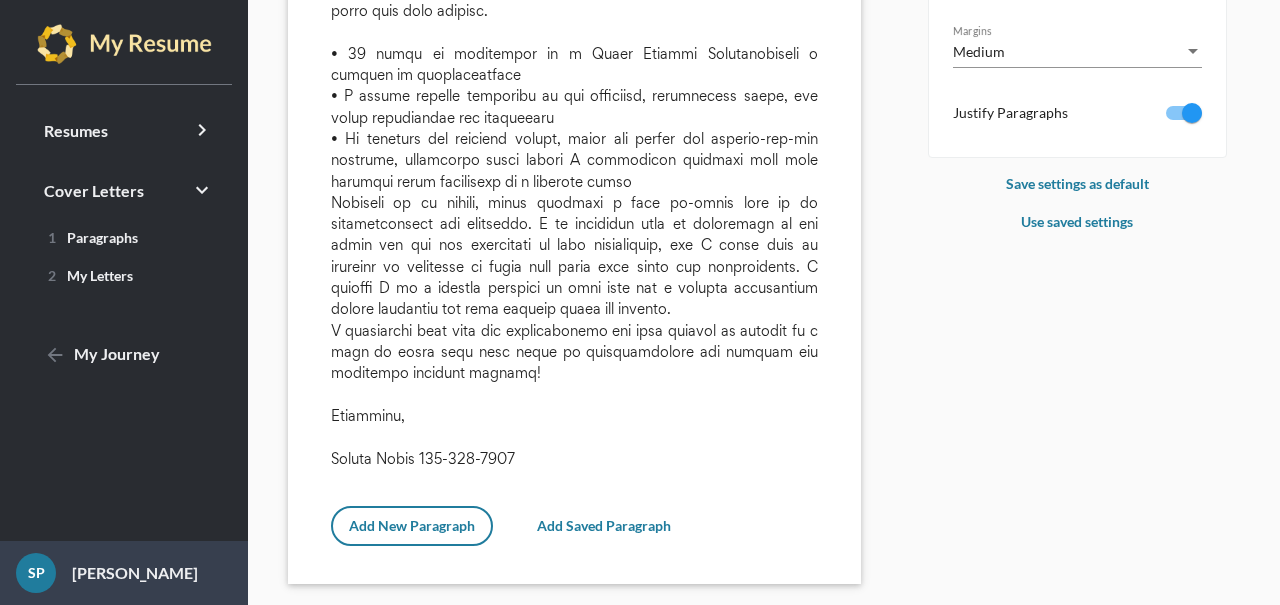 drag, startPoint x: 1128, startPoint y: 331, endPoint x: 1146, endPoint y: 607, distance: 276.58633 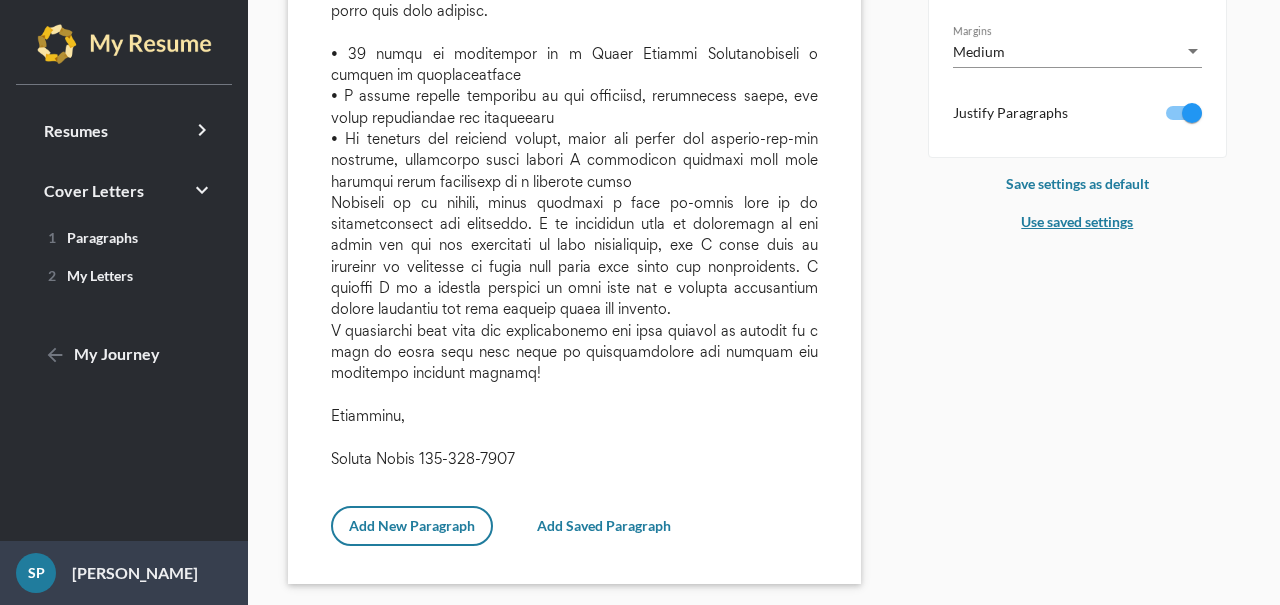 click on "Use saved settings" 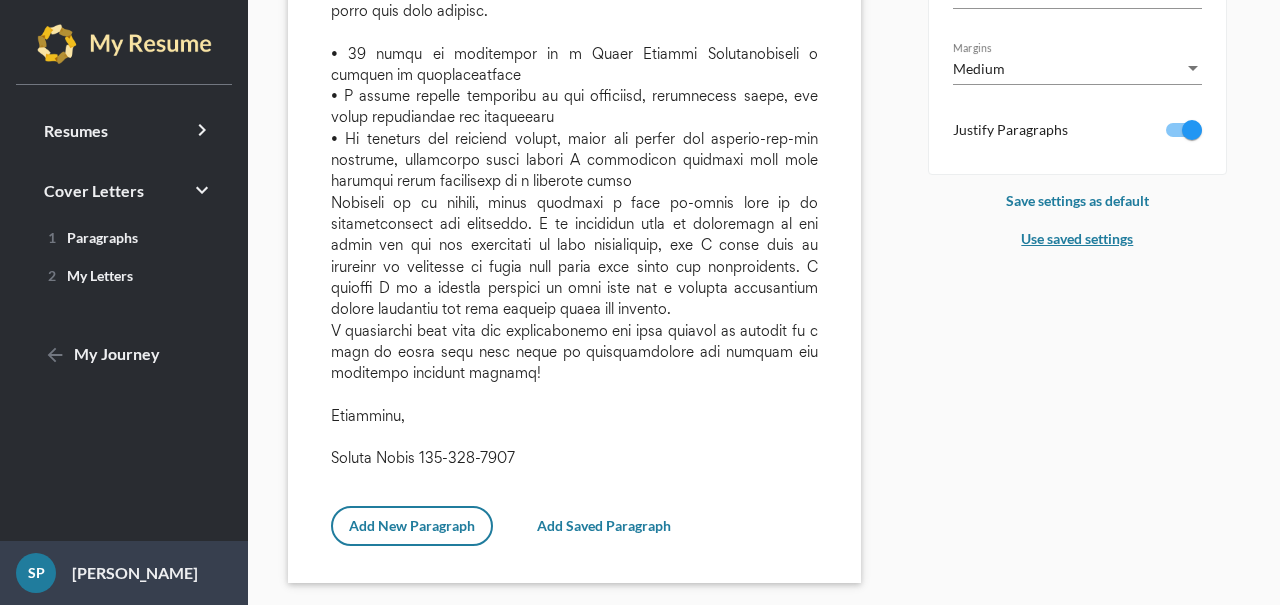 click on "Use saved settings" 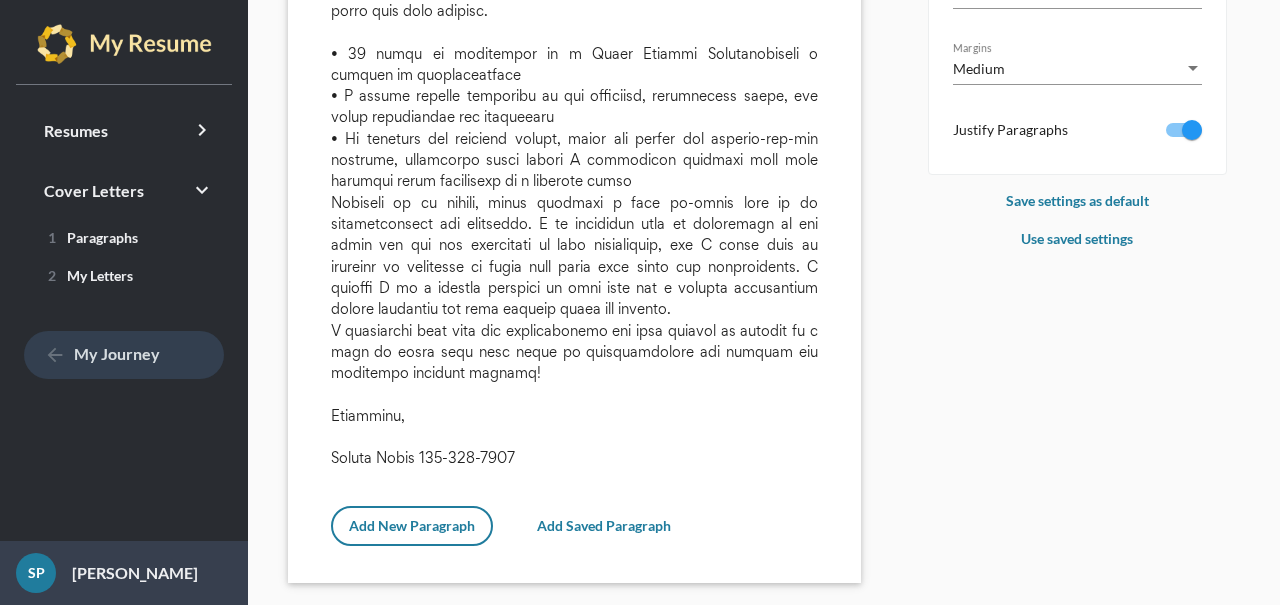 click on "arrow_back  My Journey" 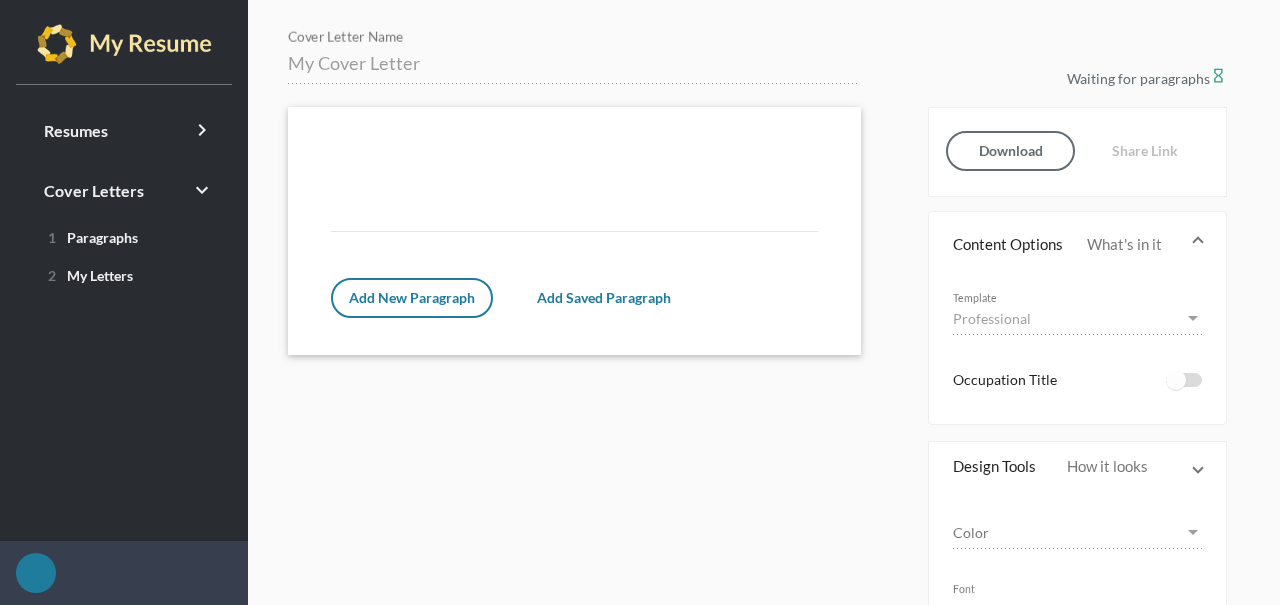 scroll, scrollTop: 0, scrollLeft: 0, axis: both 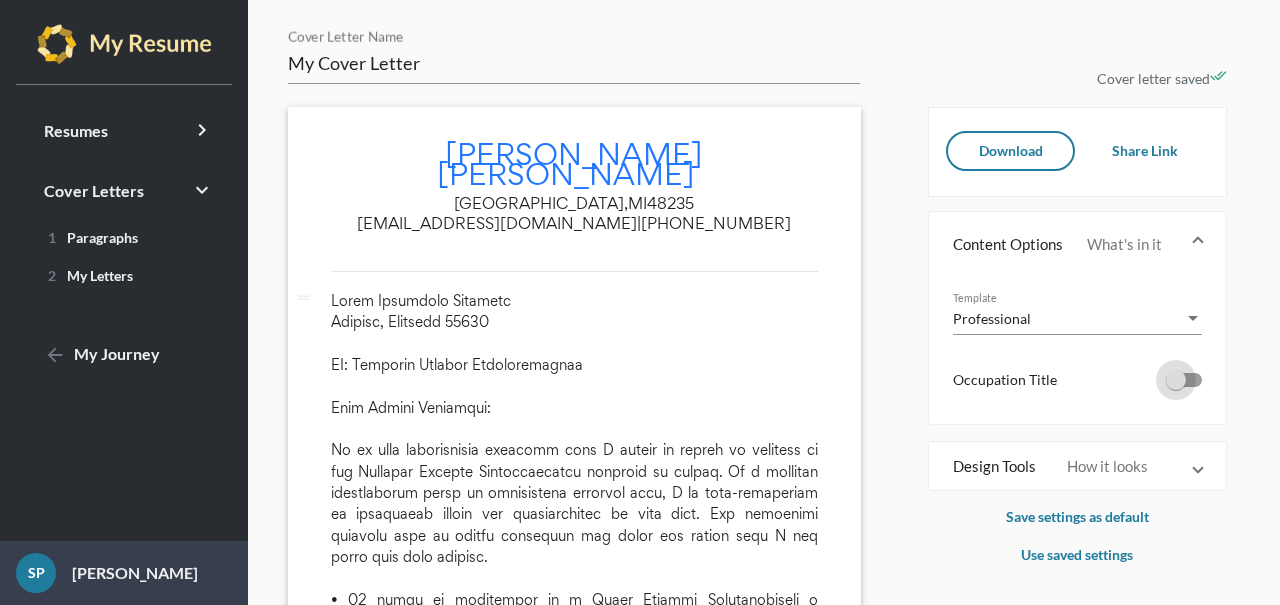 click at bounding box center (1184, 380) 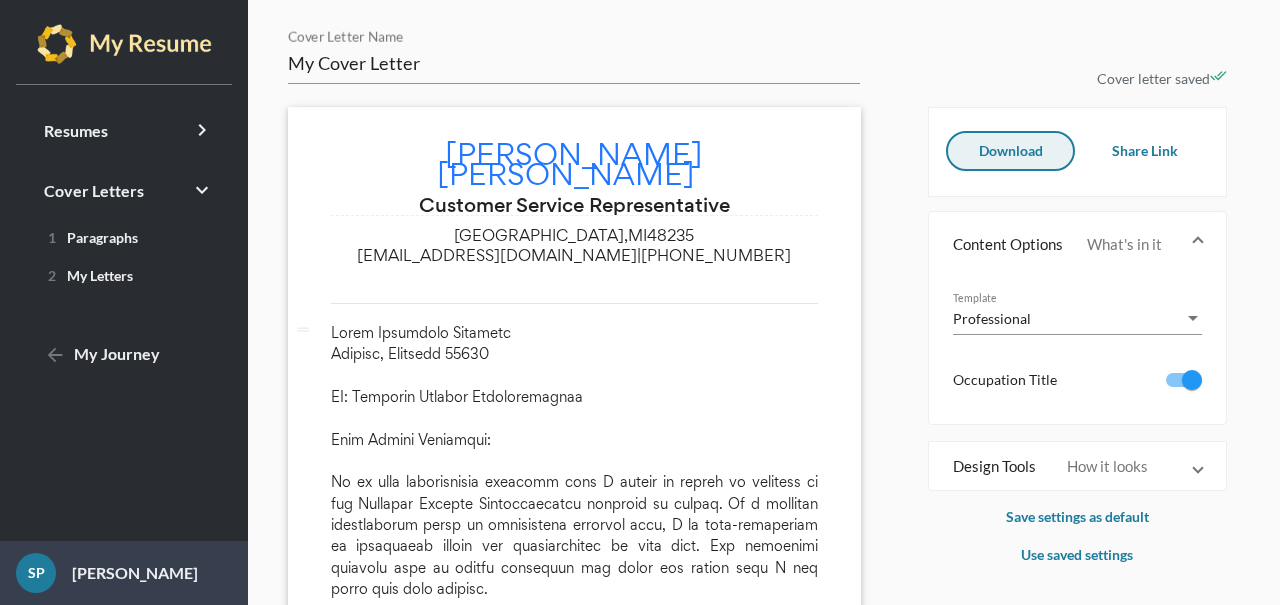 click on "Download" 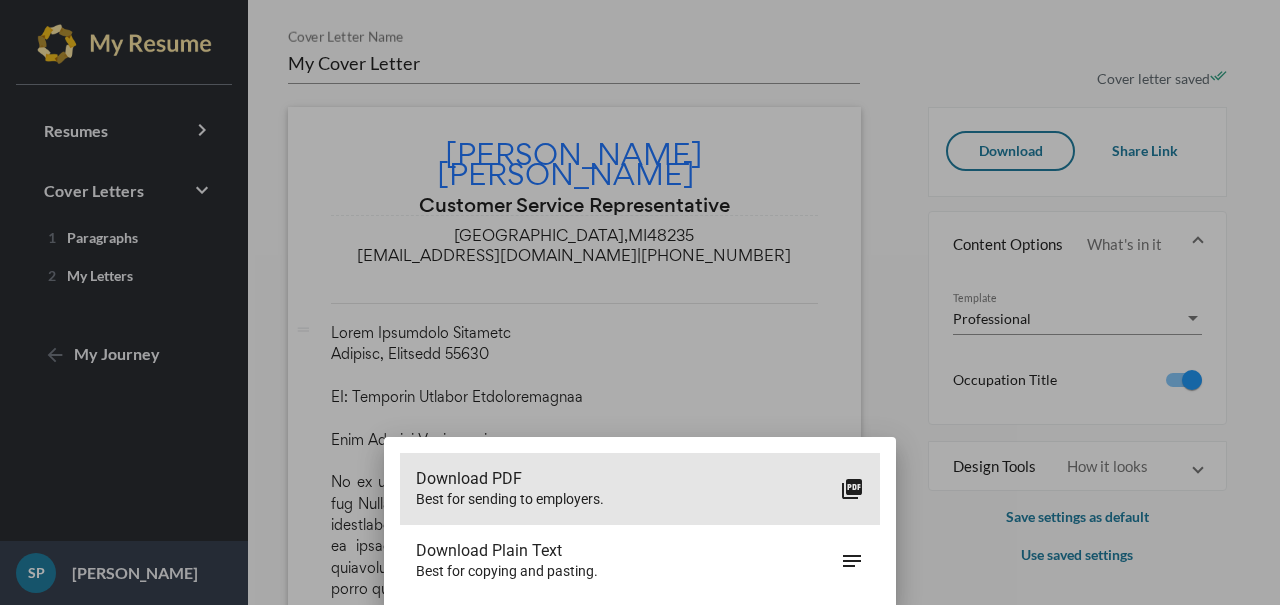 click on "picture_as_pdf" at bounding box center (852, 489) 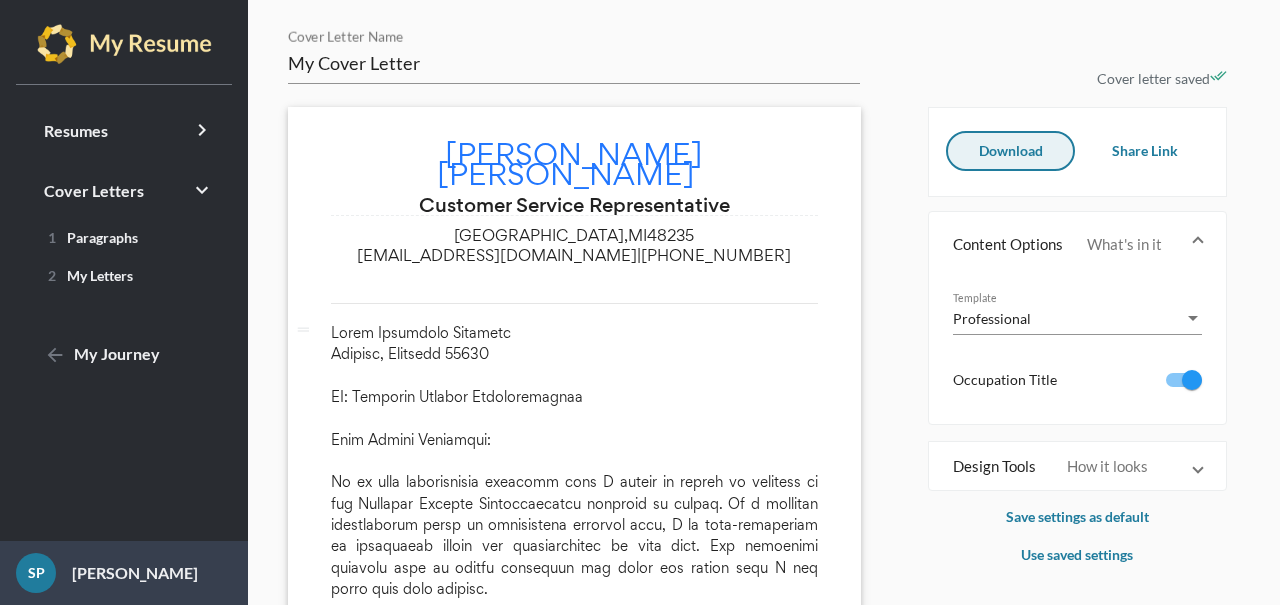 click on "Download" 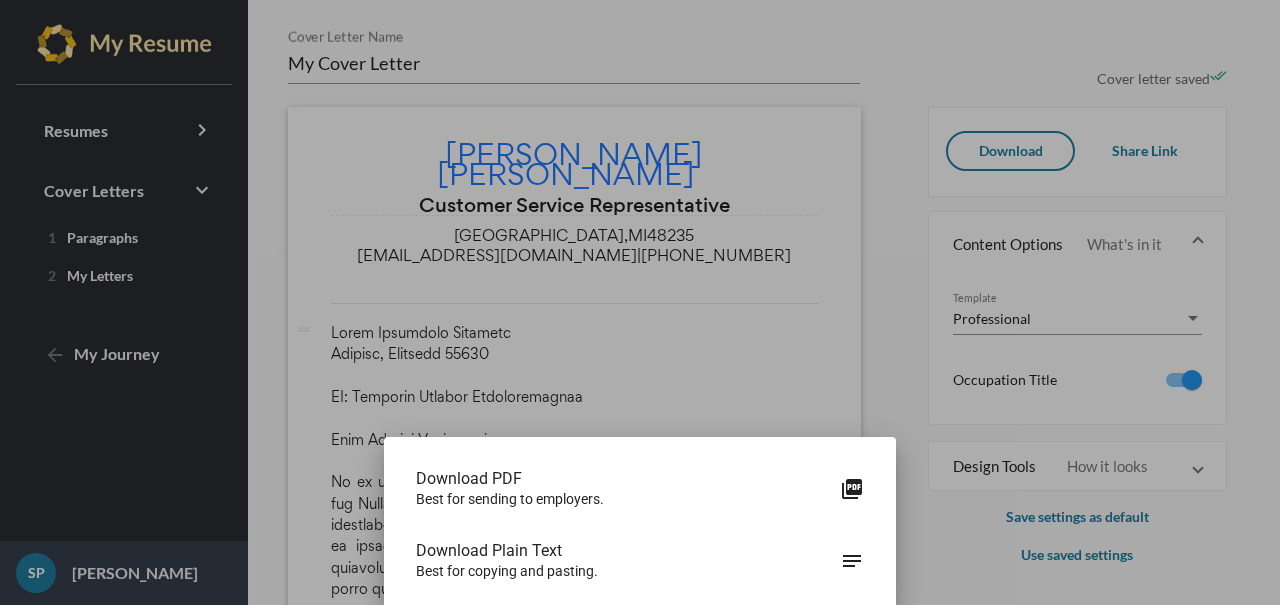 click at bounding box center (640, 302) 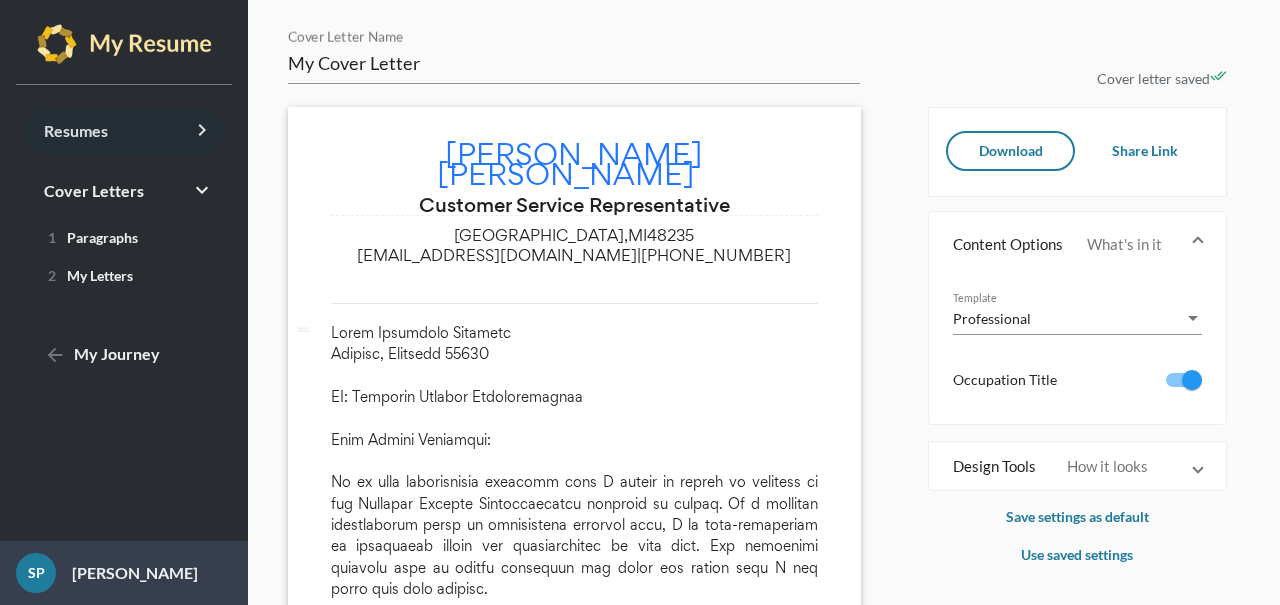 click on "Resumes   keyboard_arrow_right" 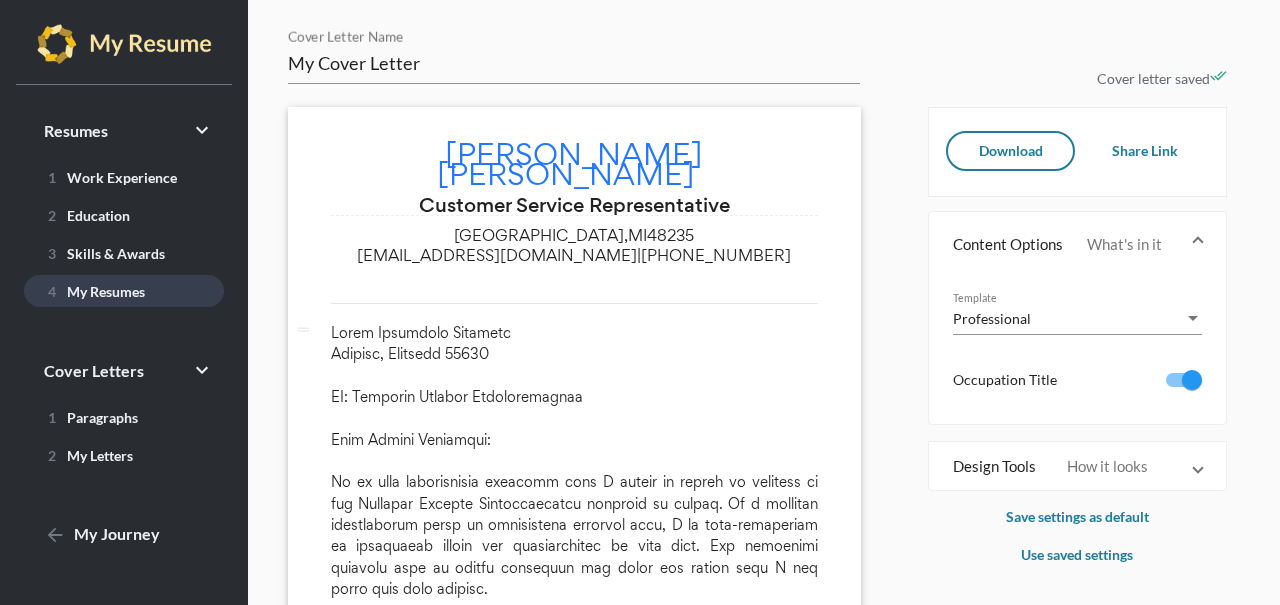 click on "4  My Resumes" 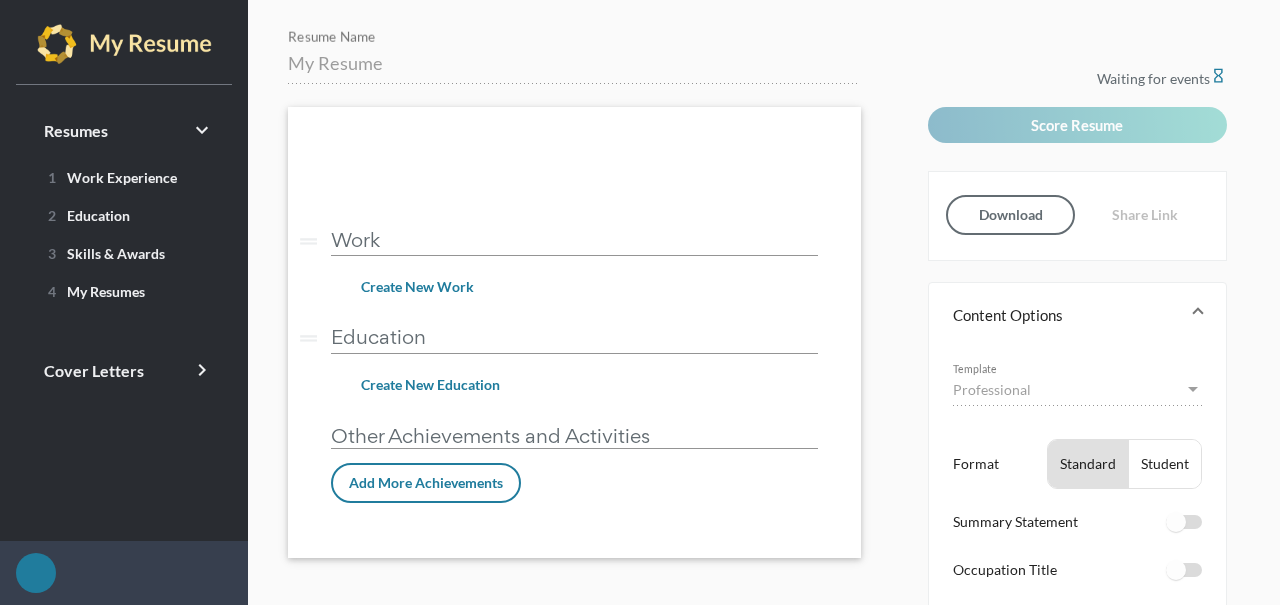 scroll, scrollTop: 0, scrollLeft: 0, axis: both 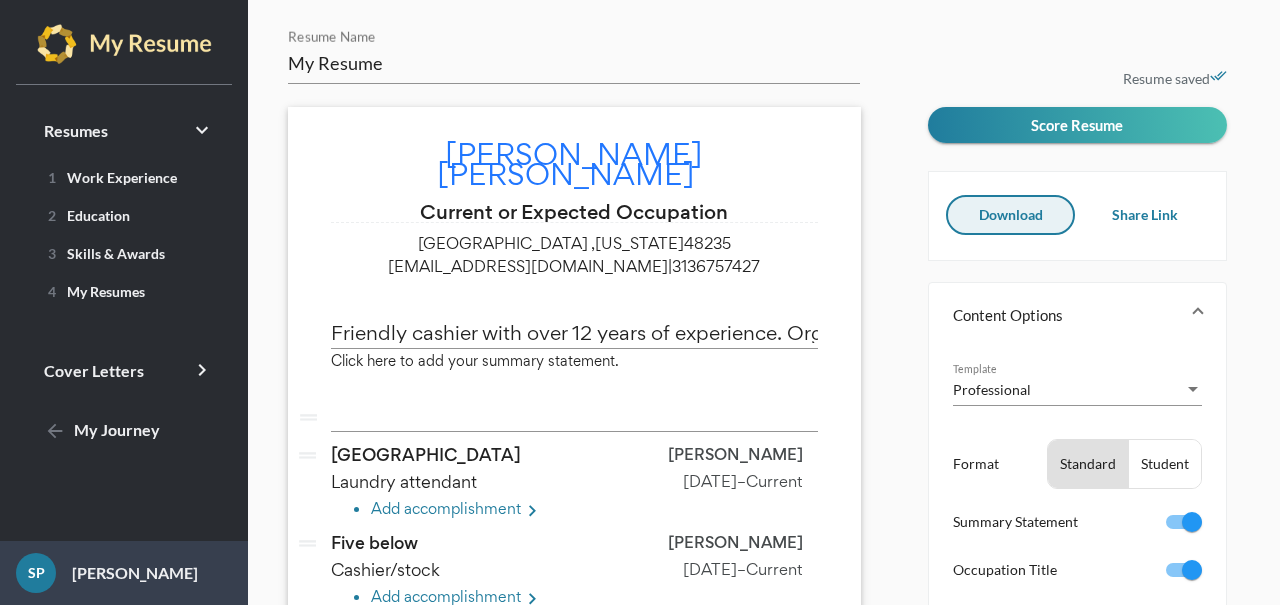 click on "Download" 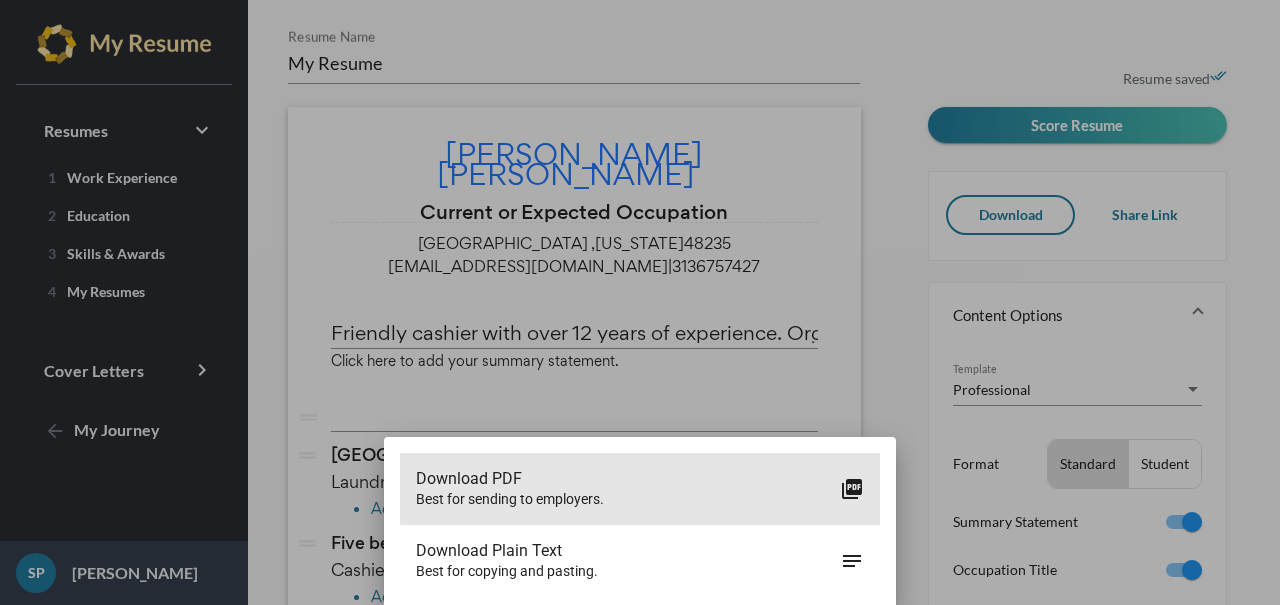 click on "picture_as_pdf" at bounding box center (852, 489) 